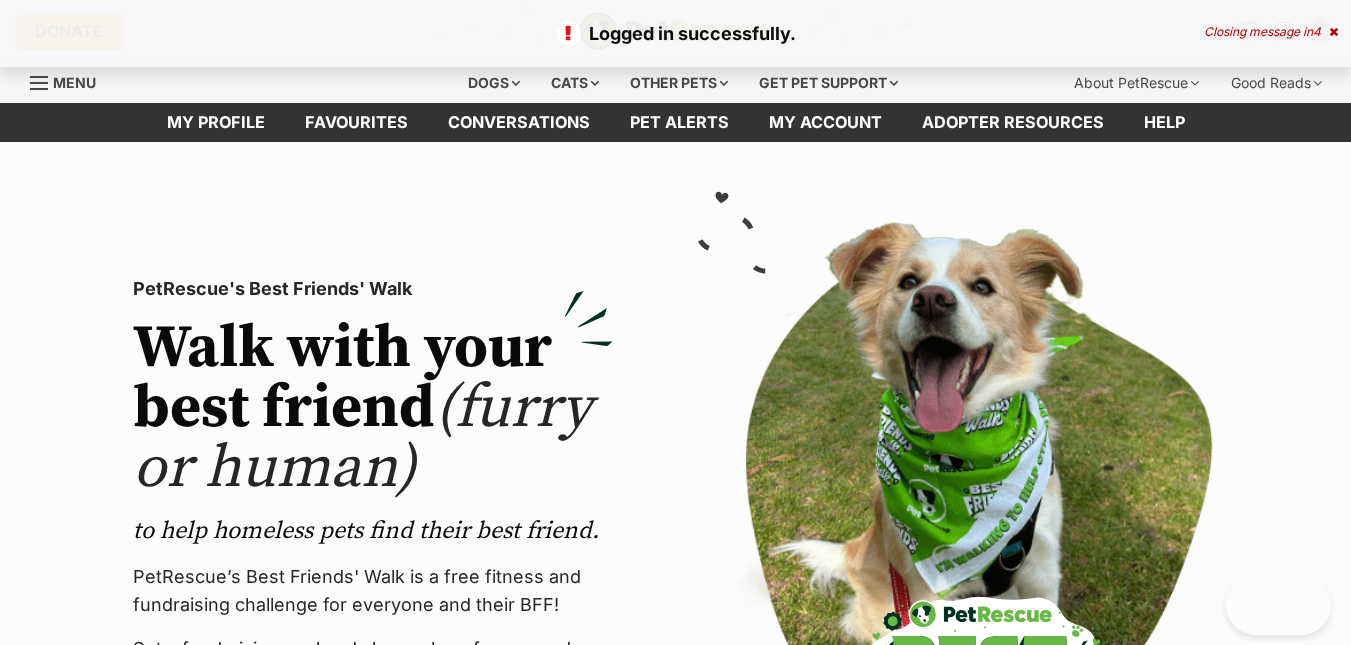 scroll, scrollTop: 0, scrollLeft: 0, axis: both 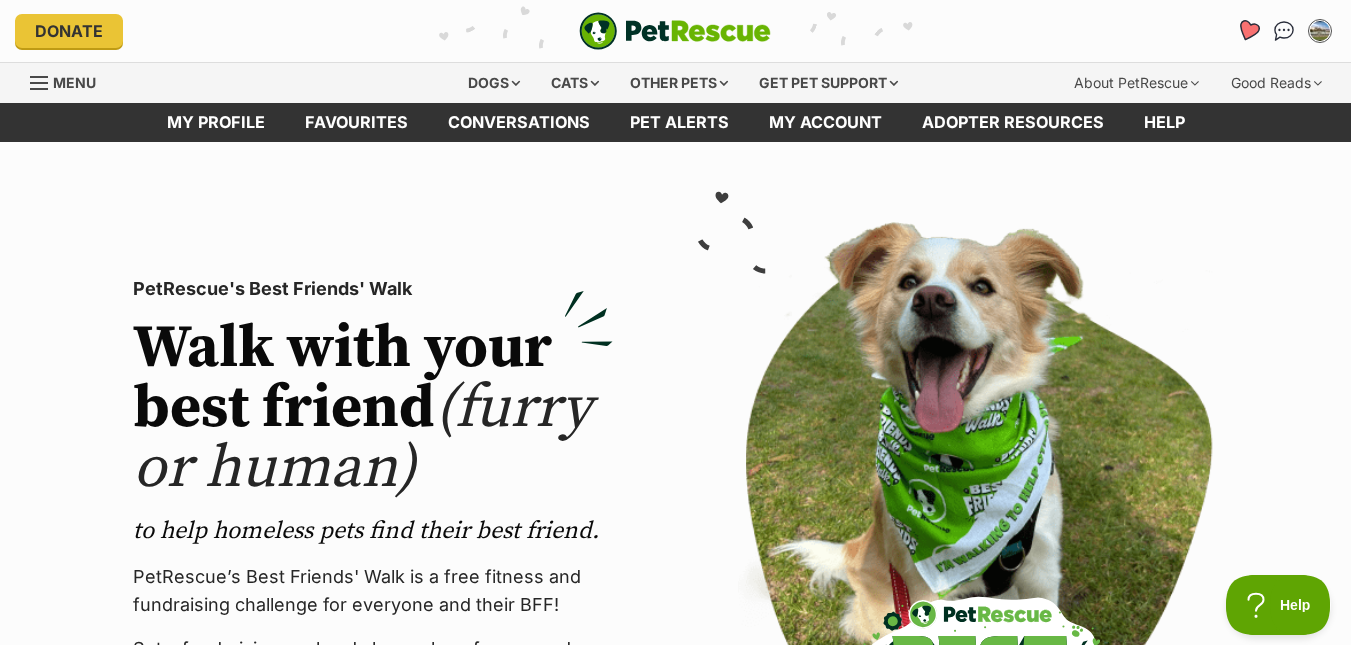 click 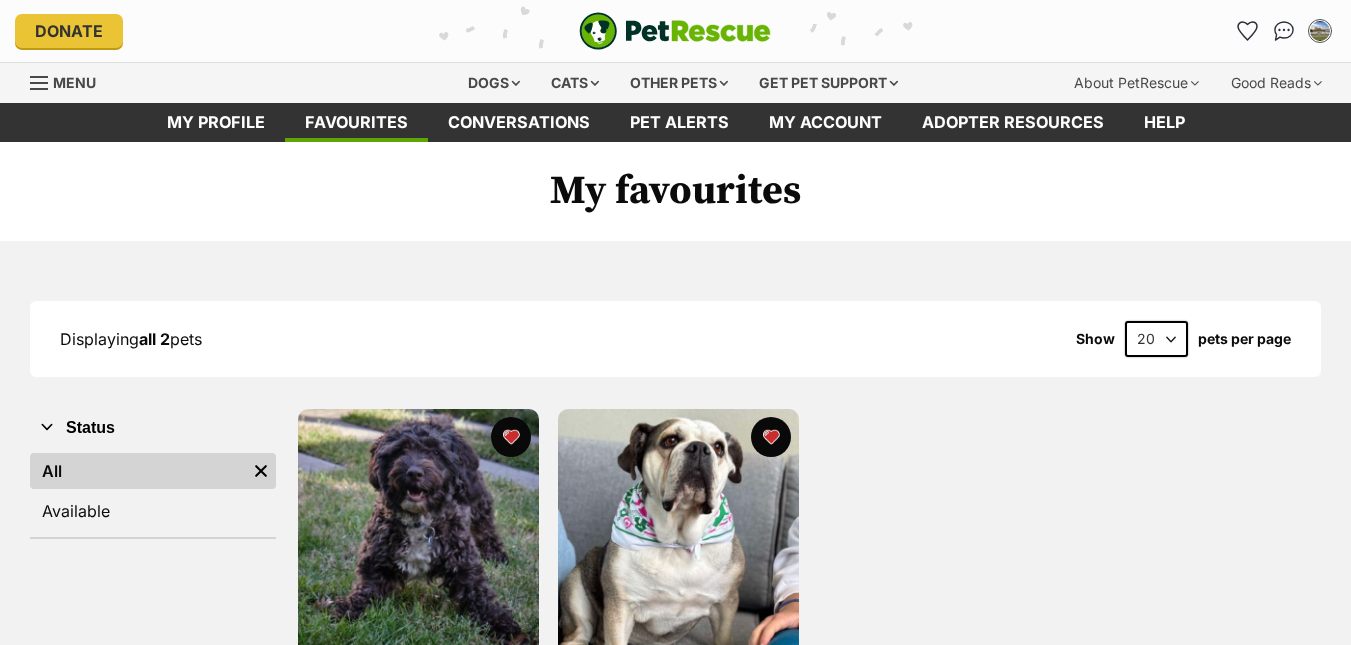 scroll, scrollTop: 0, scrollLeft: 0, axis: both 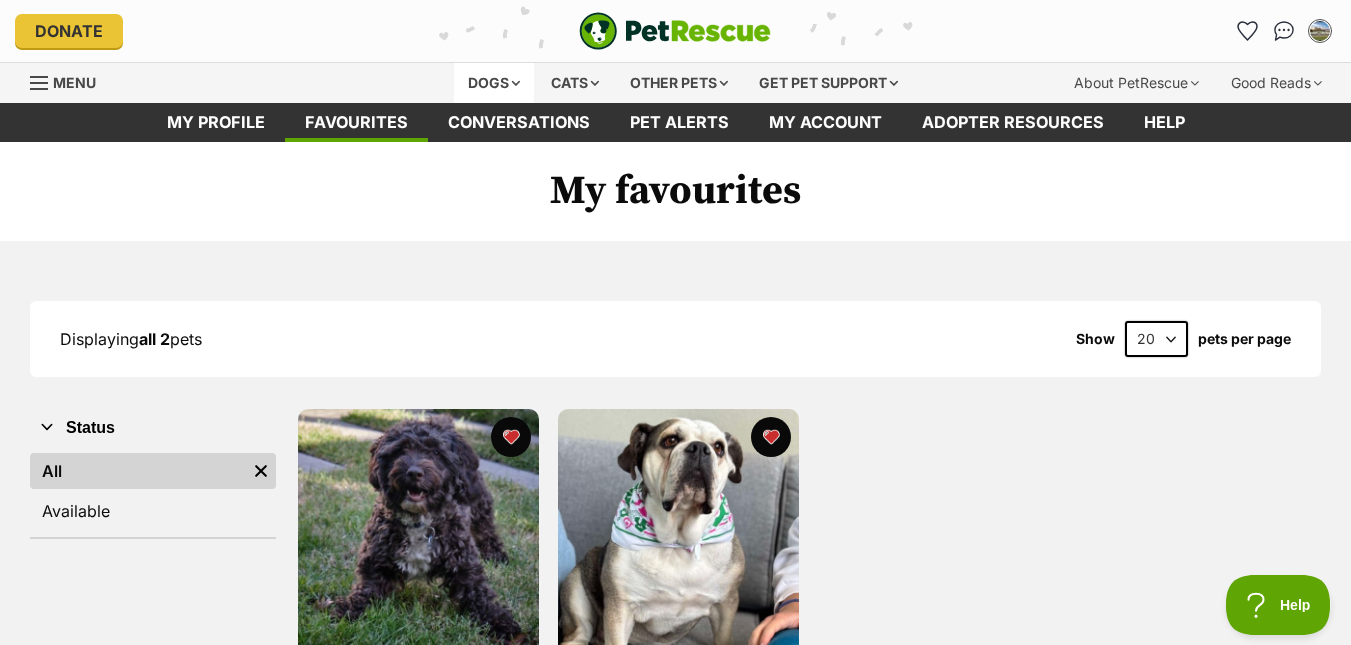click on "Dogs" at bounding box center [494, 83] 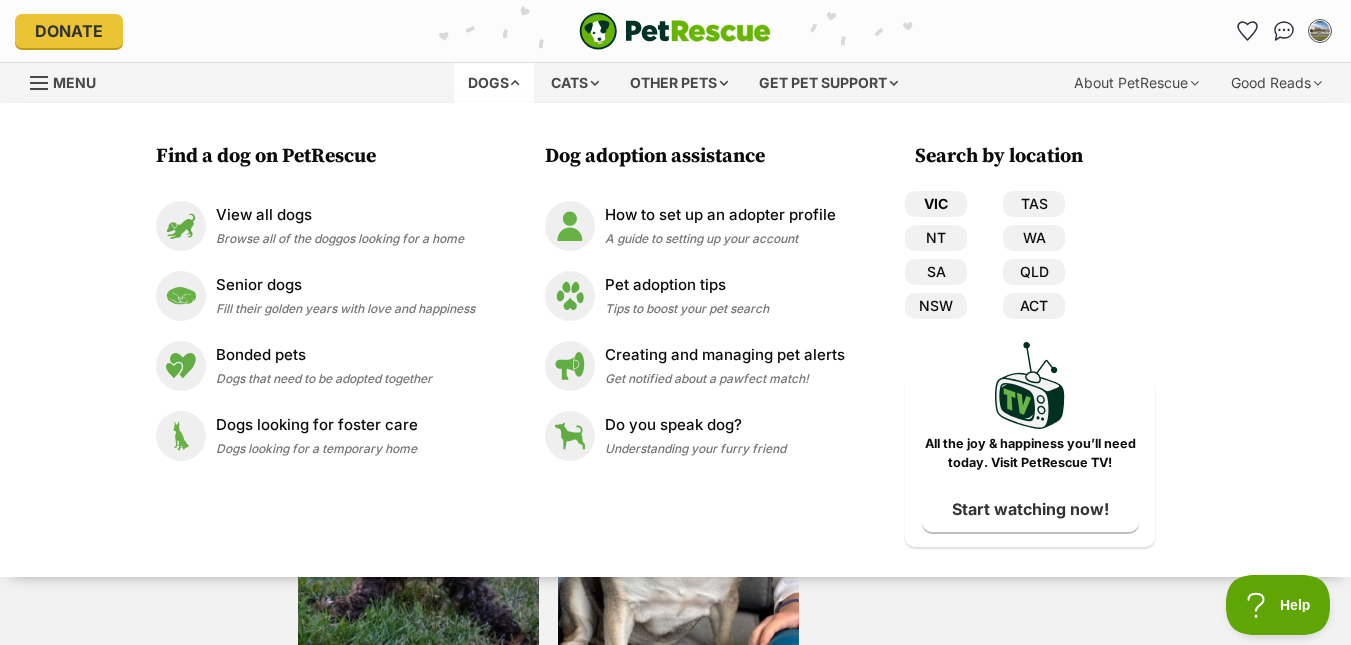 click on "VIC" at bounding box center [936, 204] 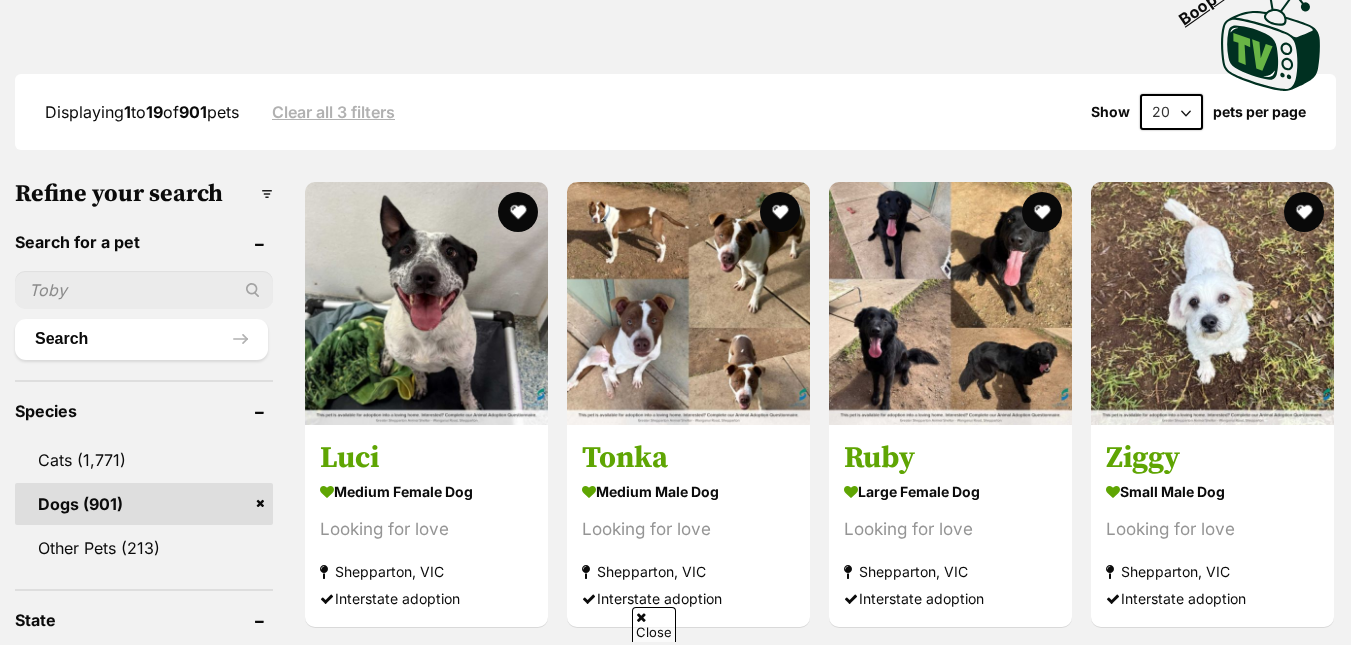 scroll, scrollTop: 500, scrollLeft: 0, axis: vertical 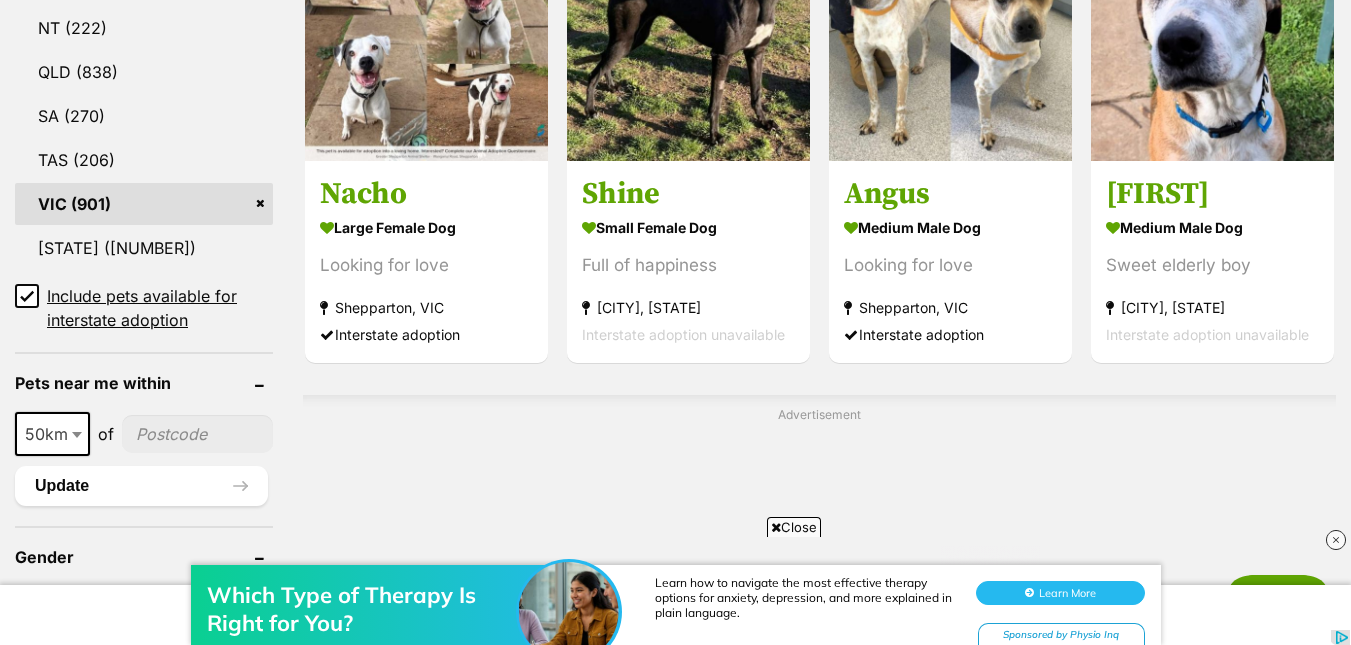 click 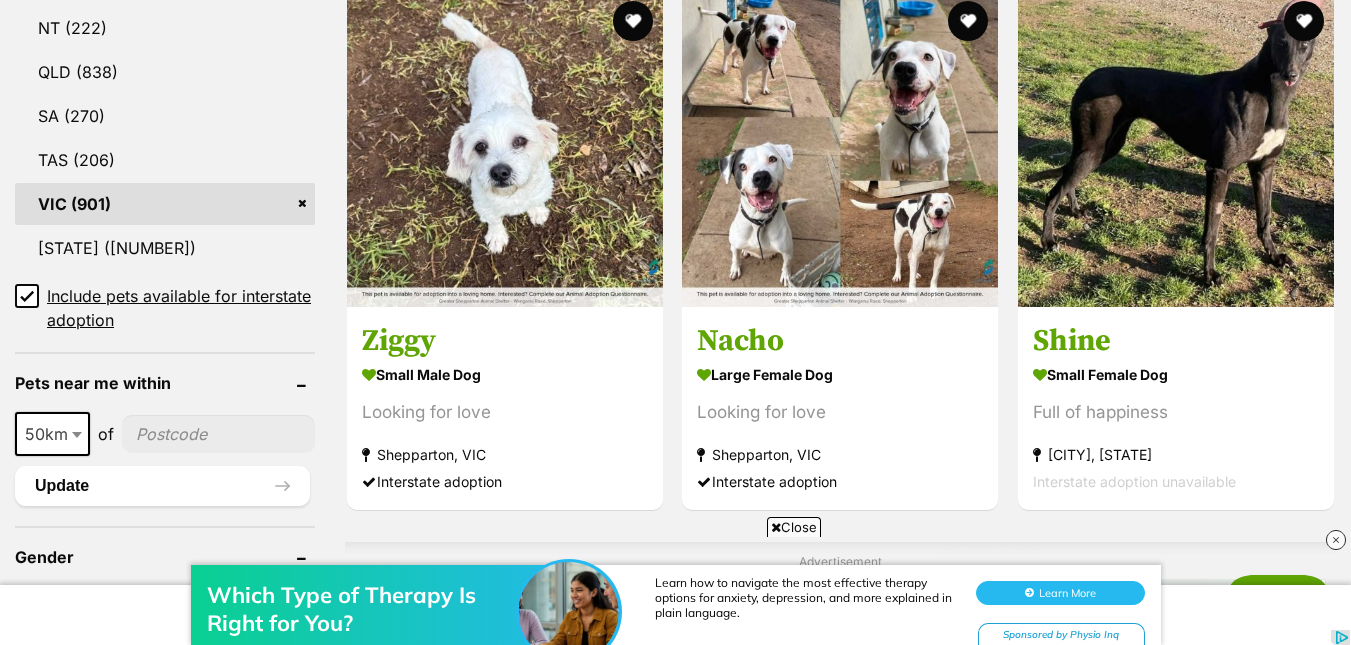 scroll, scrollTop: 0, scrollLeft: 0, axis: both 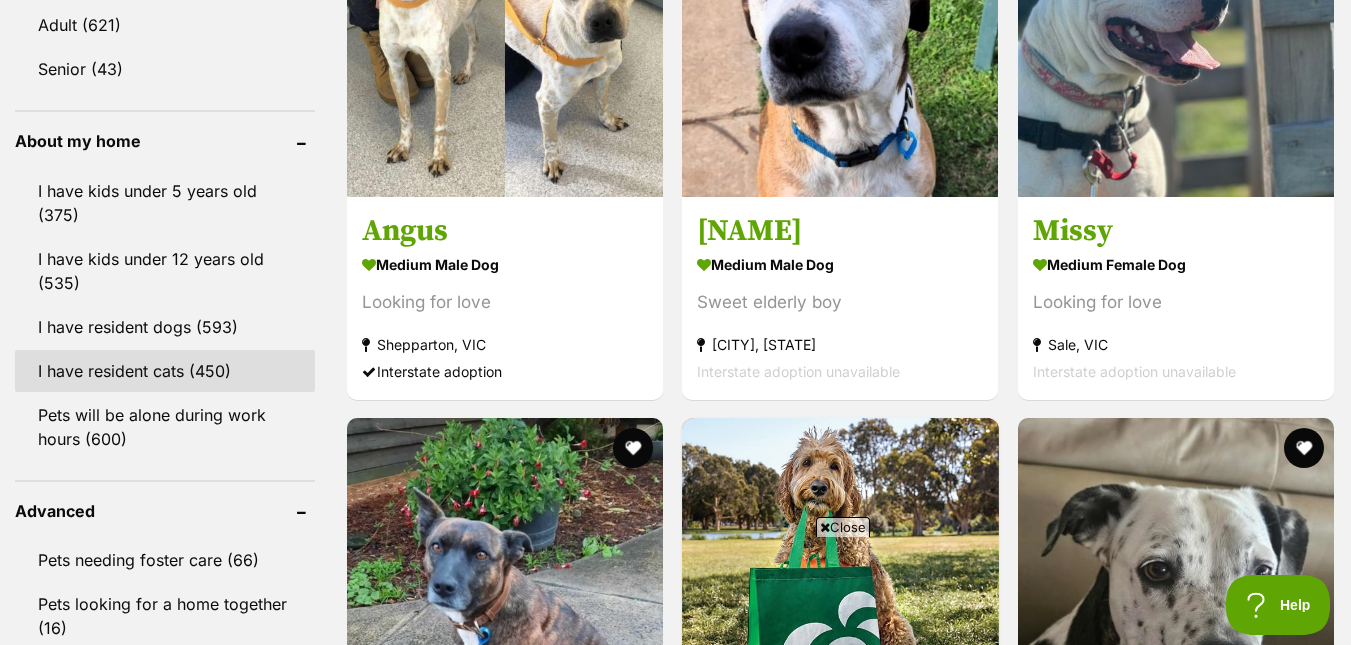 click on "I have resident cats (450)" at bounding box center (165, 371) 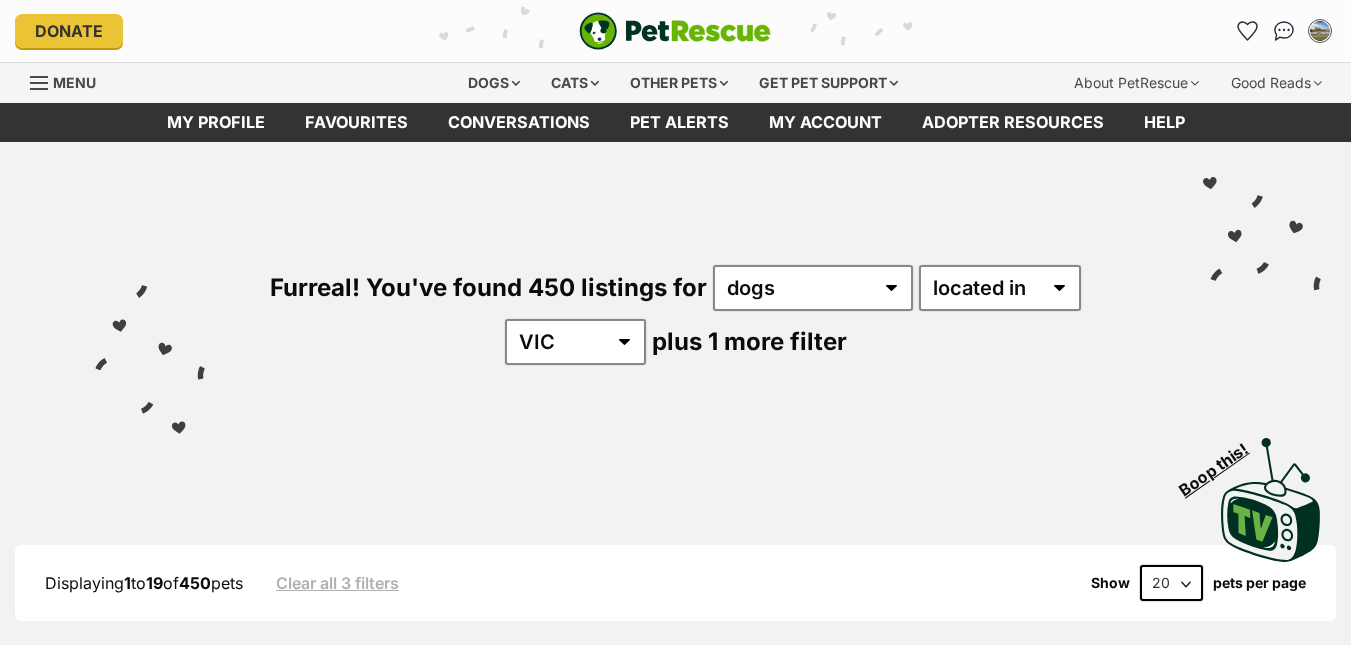 scroll, scrollTop: 0, scrollLeft: 0, axis: both 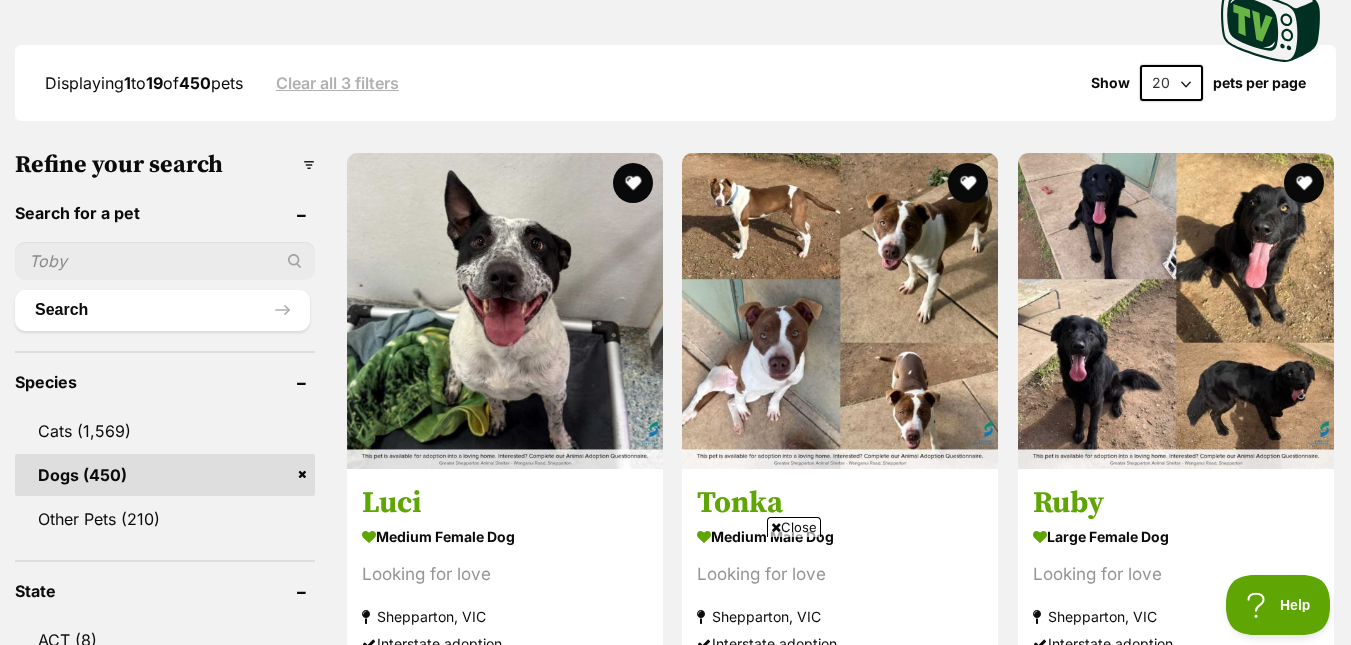 click on "Close" at bounding box center (794, 527) 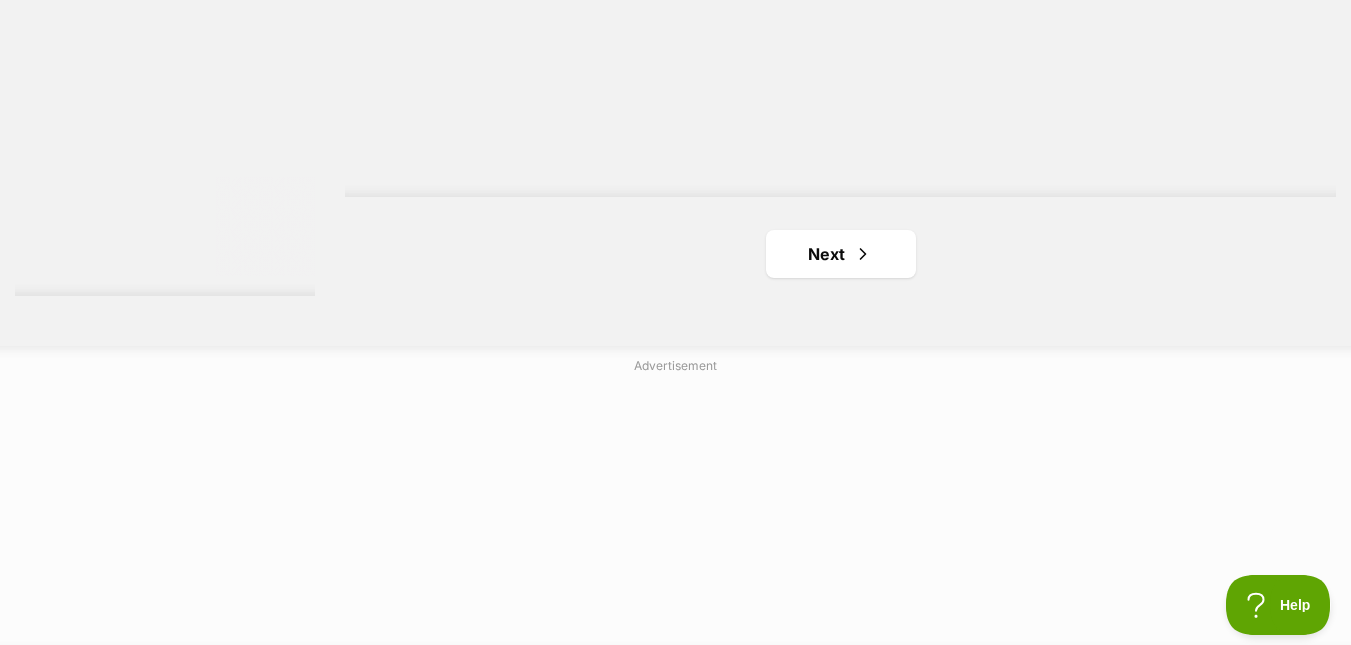 scroll, scrollTop: 5100, scrollLeft: 0, axis: vertical 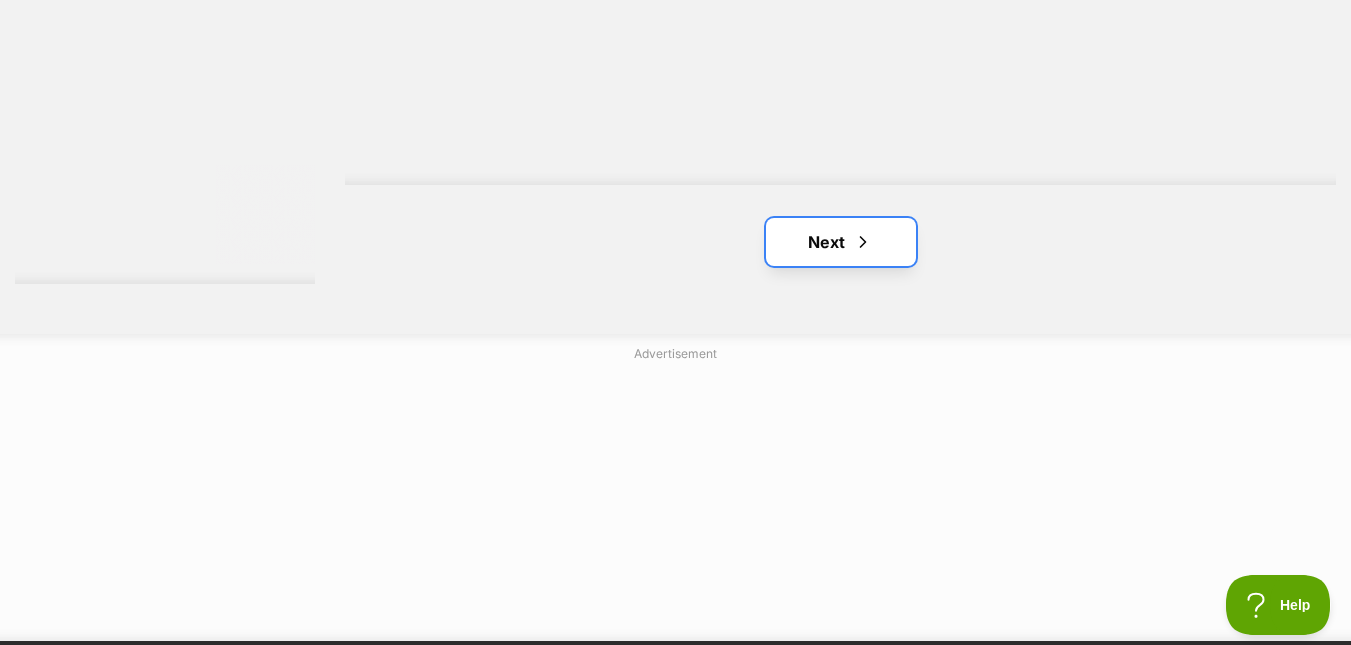 click at bounding box center (863, 242) 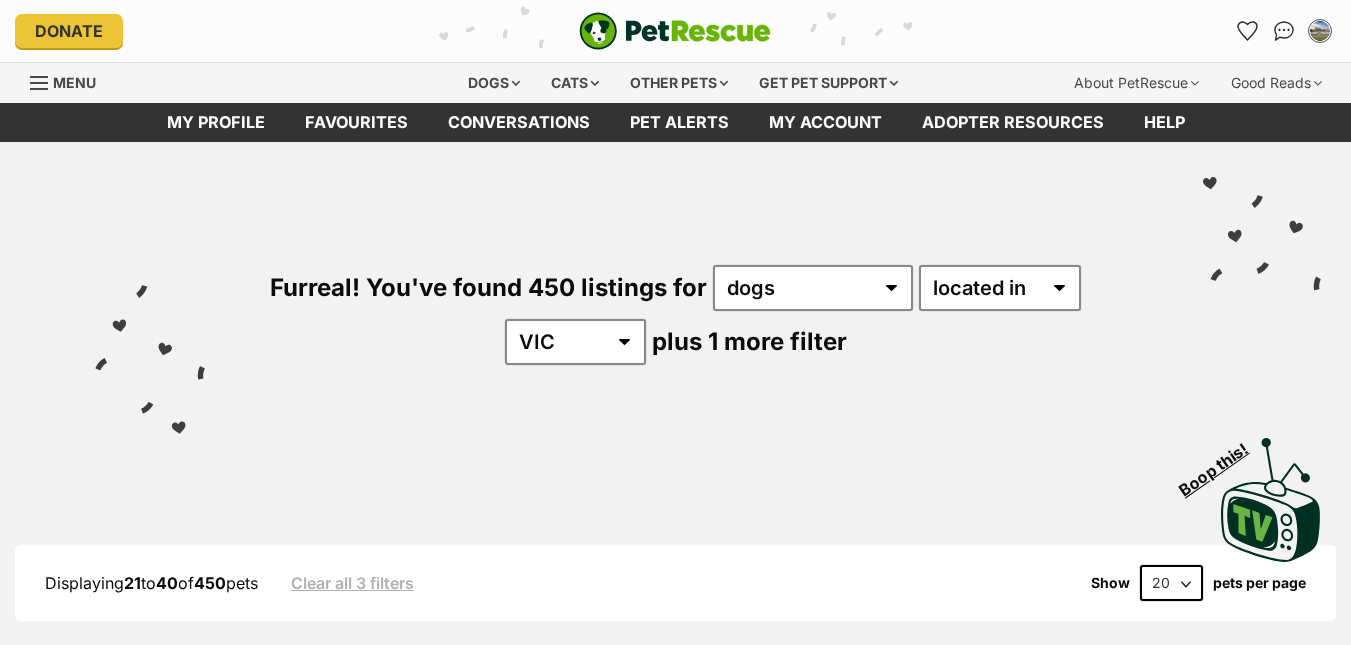 scroll, scrollTop: 0, scrollLeft: 0, axis: both 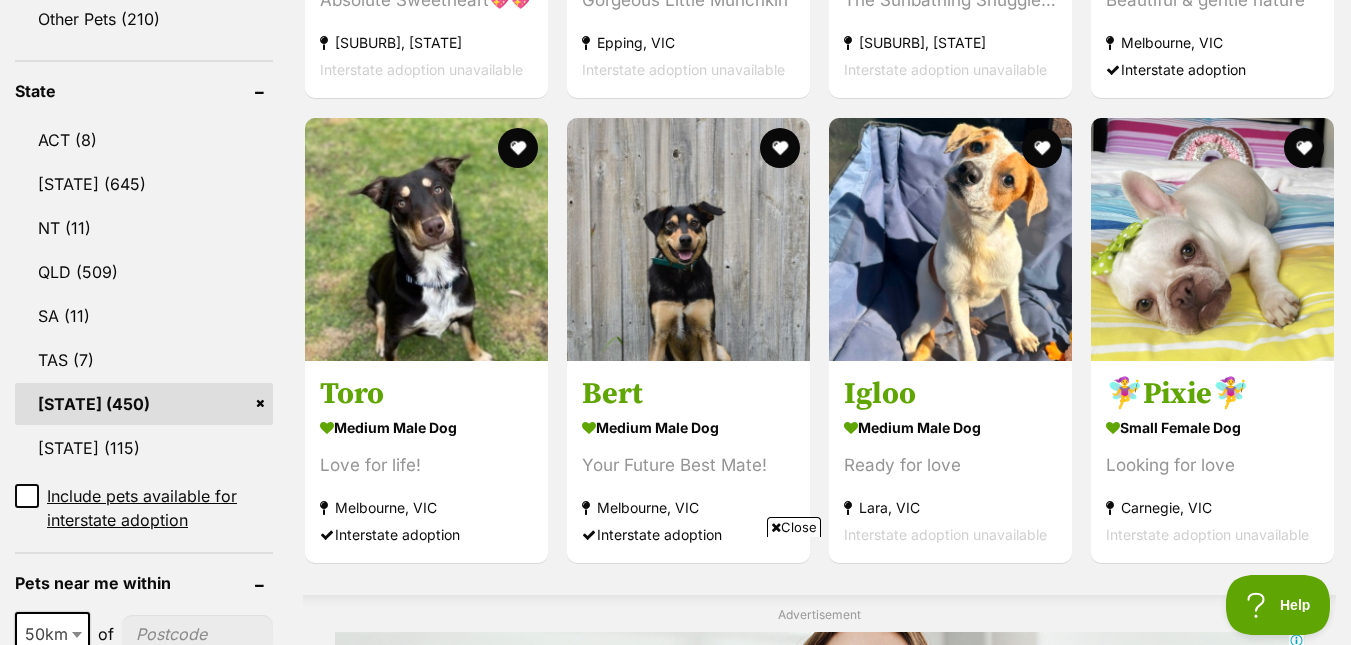 click on "Close" at bounding box center [794, 527] 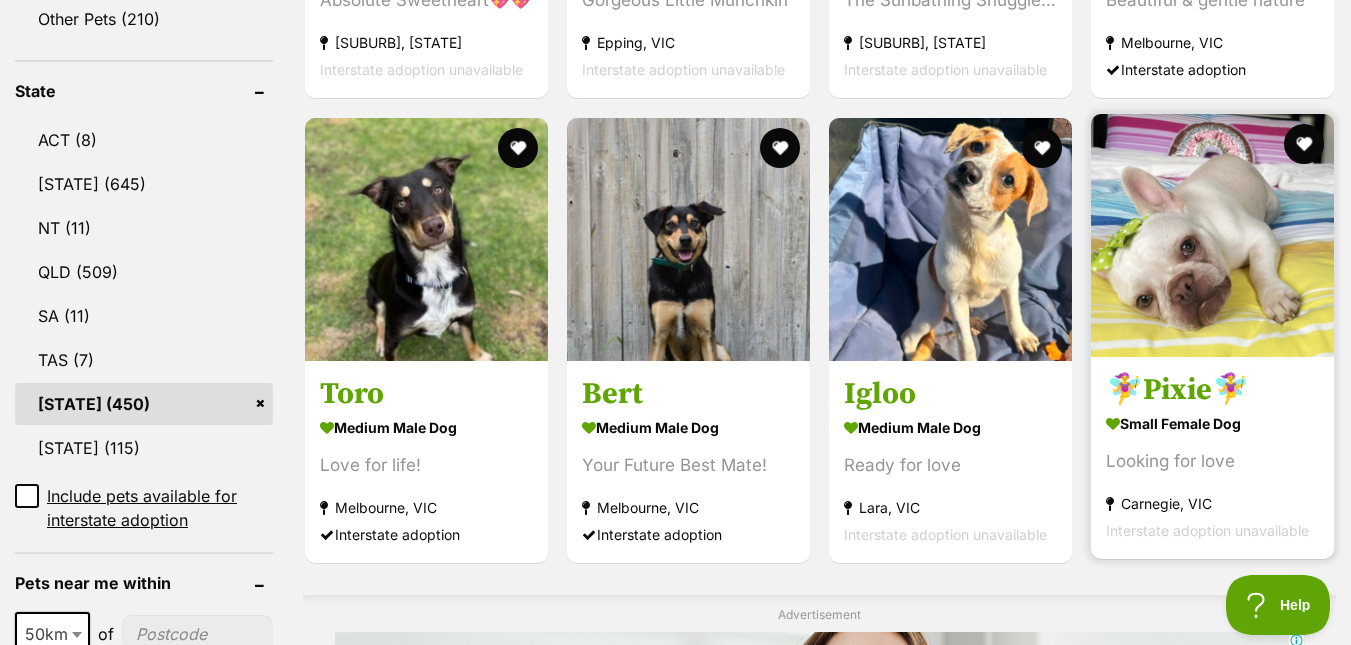 click at bounding box center (1212, 235) 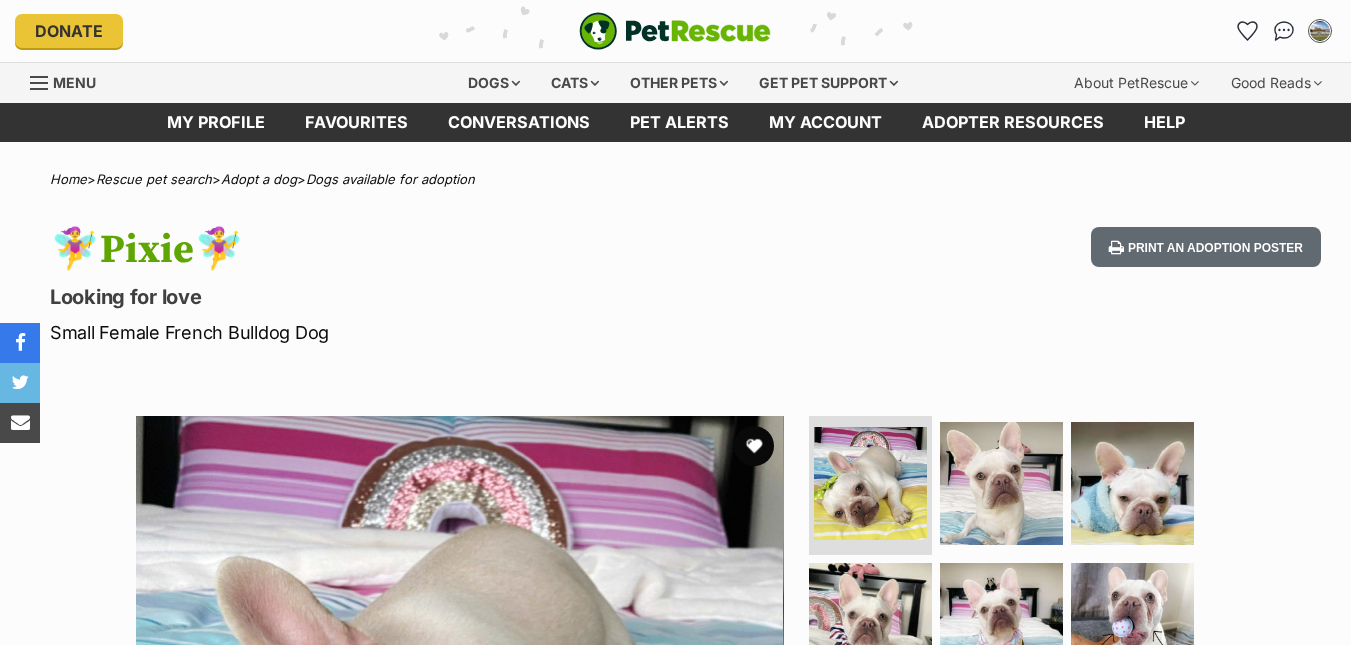 scroll, scrollTop: 0, scrollLeft: 0, axis: both 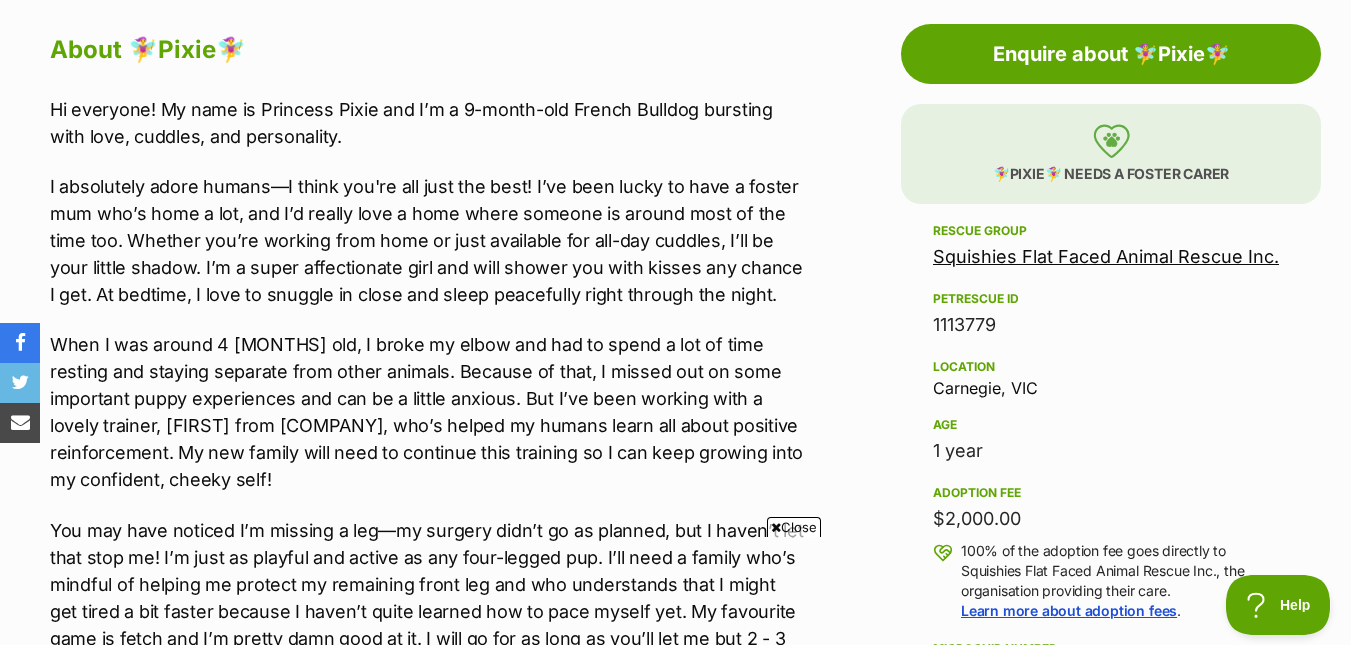 click on "Close" at bounding box center [794, 527] 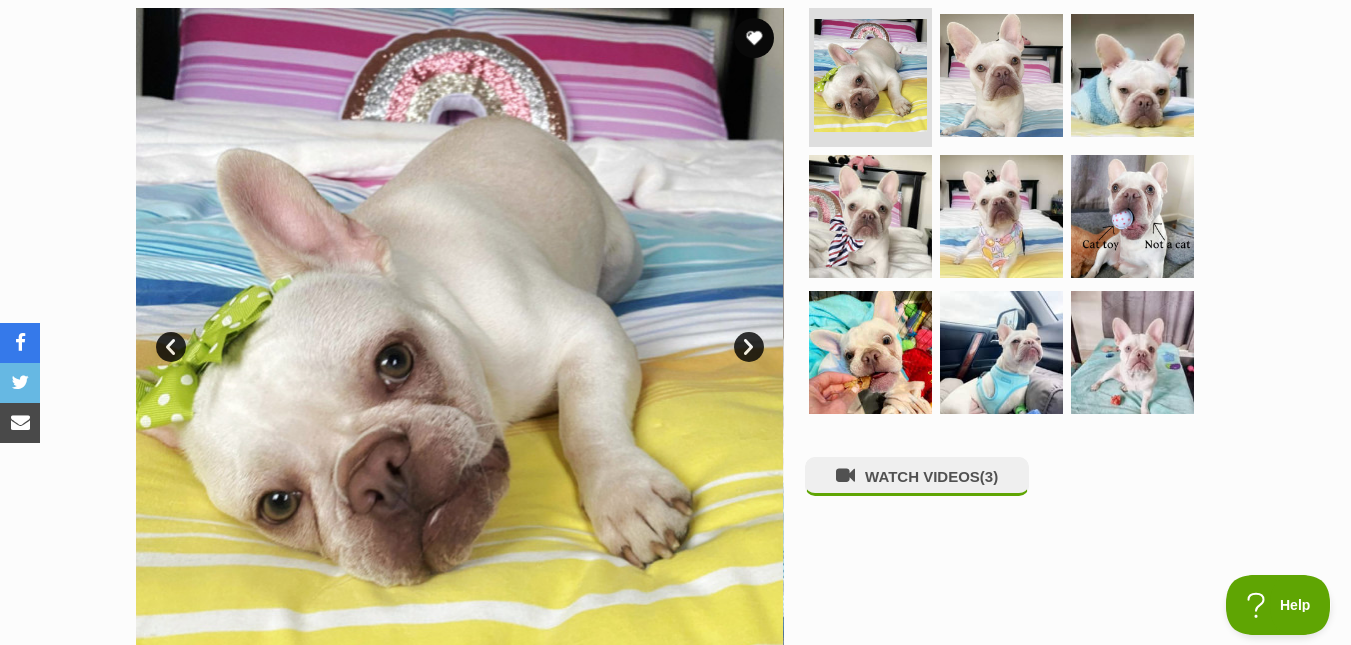 scroll, scrollTop: 400, scrollLeft: 0, axis: vertical 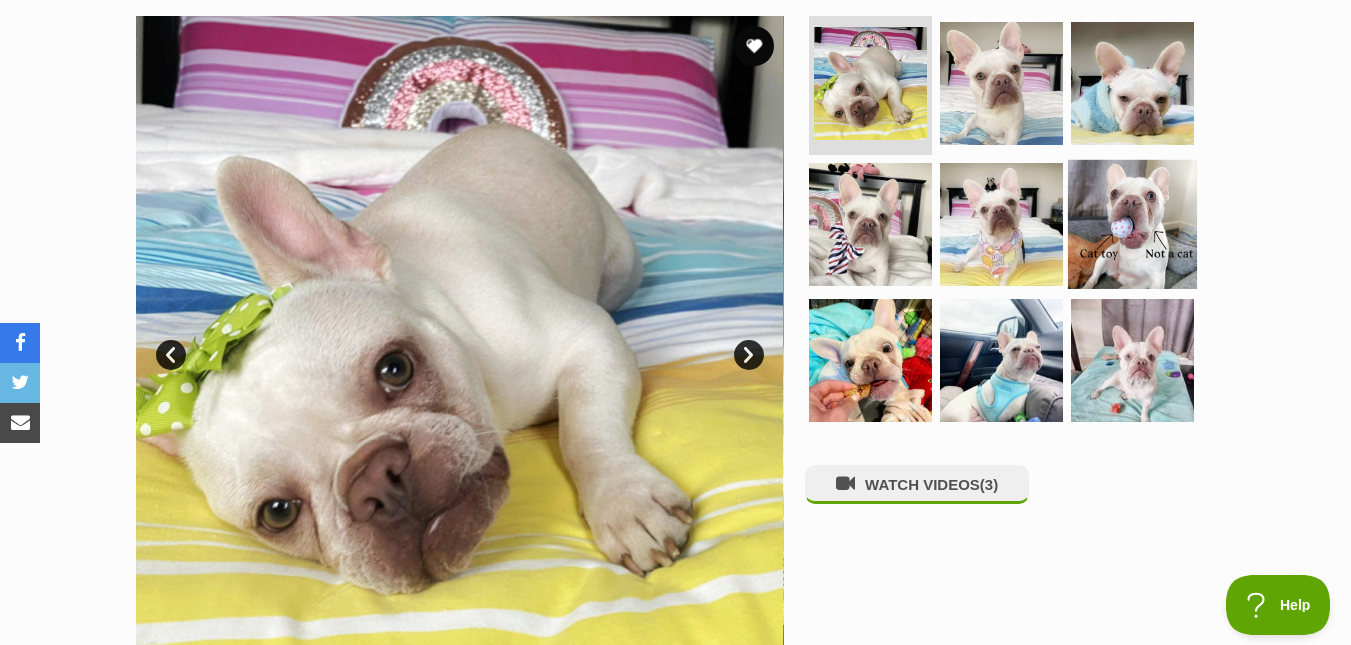 drag, startPoint x: 1140, startPoint y: 245, endPoint x: 1127, endPoint y: 284, distance: 41.109608 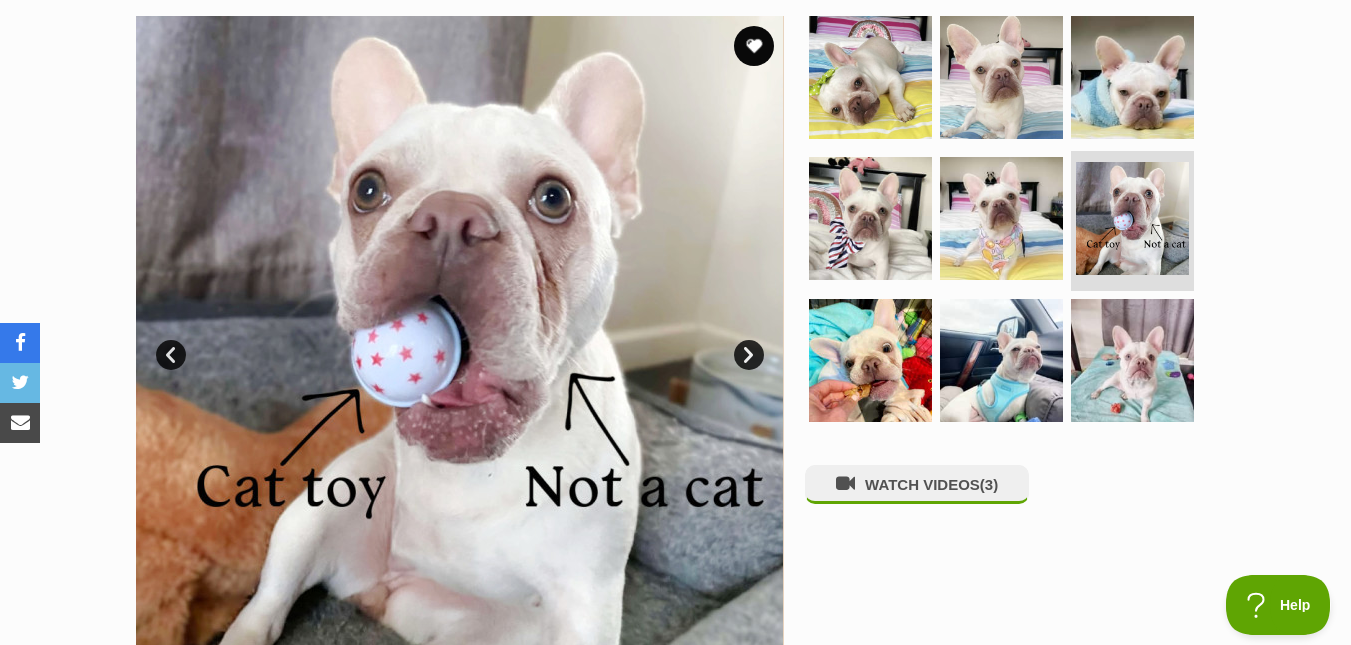 click on "Prev" at bounding box center (171, 355) 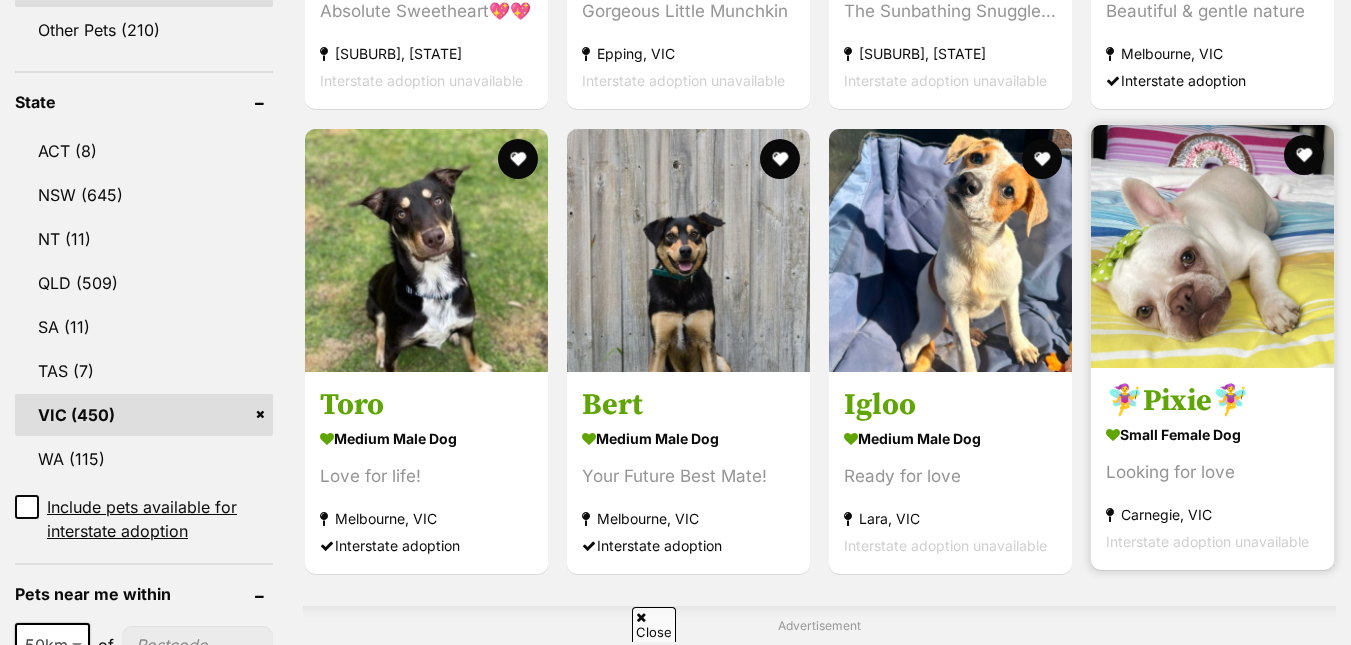 scroll, scrollTop: 989, scrollLeft: 0, axis: vertical 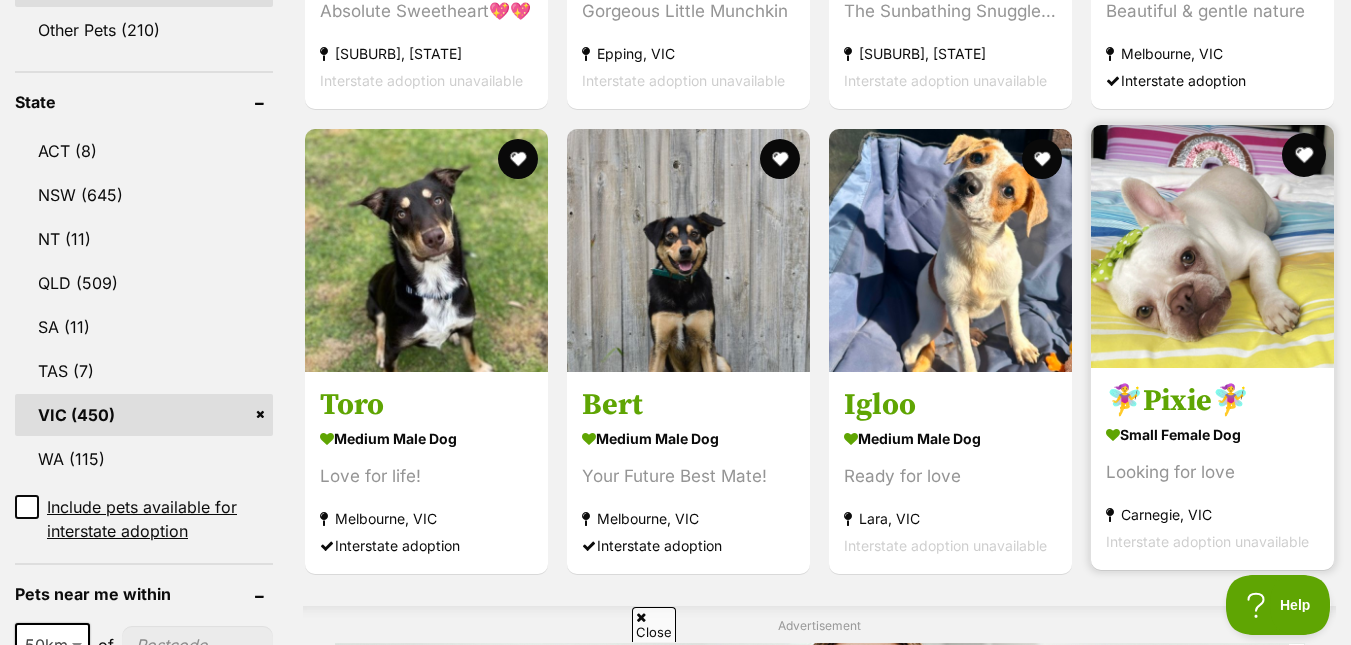 click at bounding box center (1304, 155) 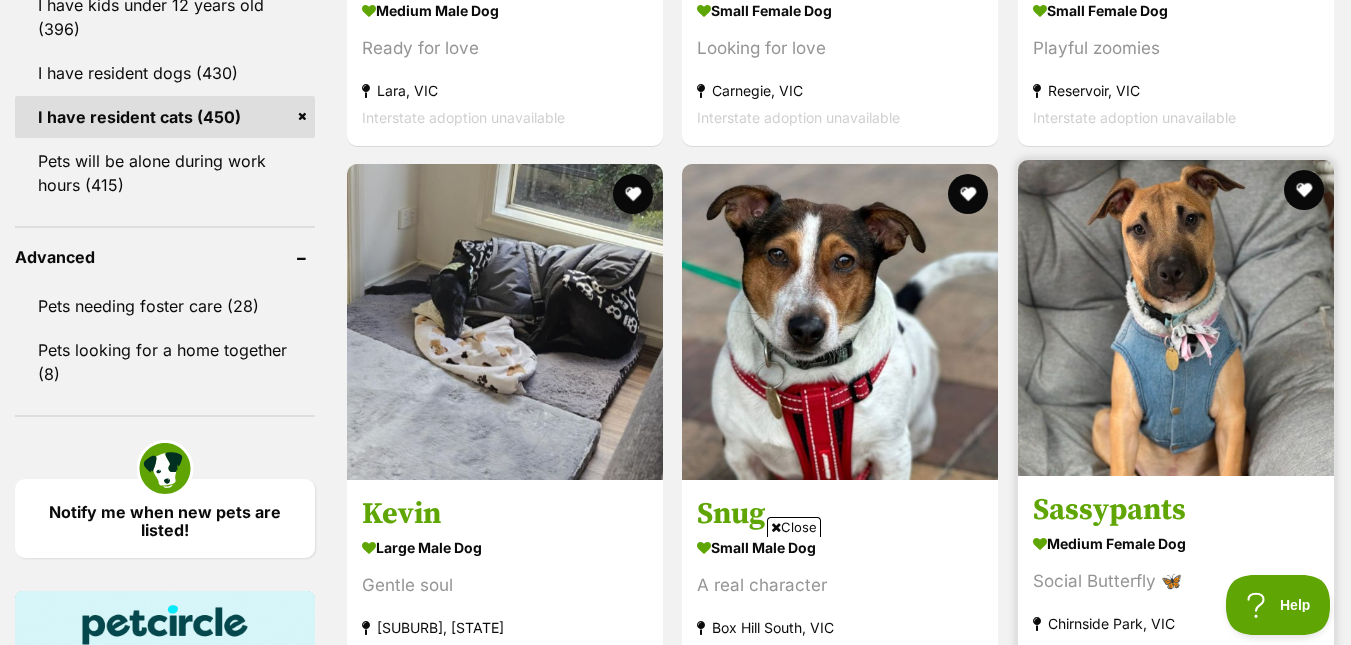 scroll, scrollTop: 2489, scrollLeft: 0, axis: vertical 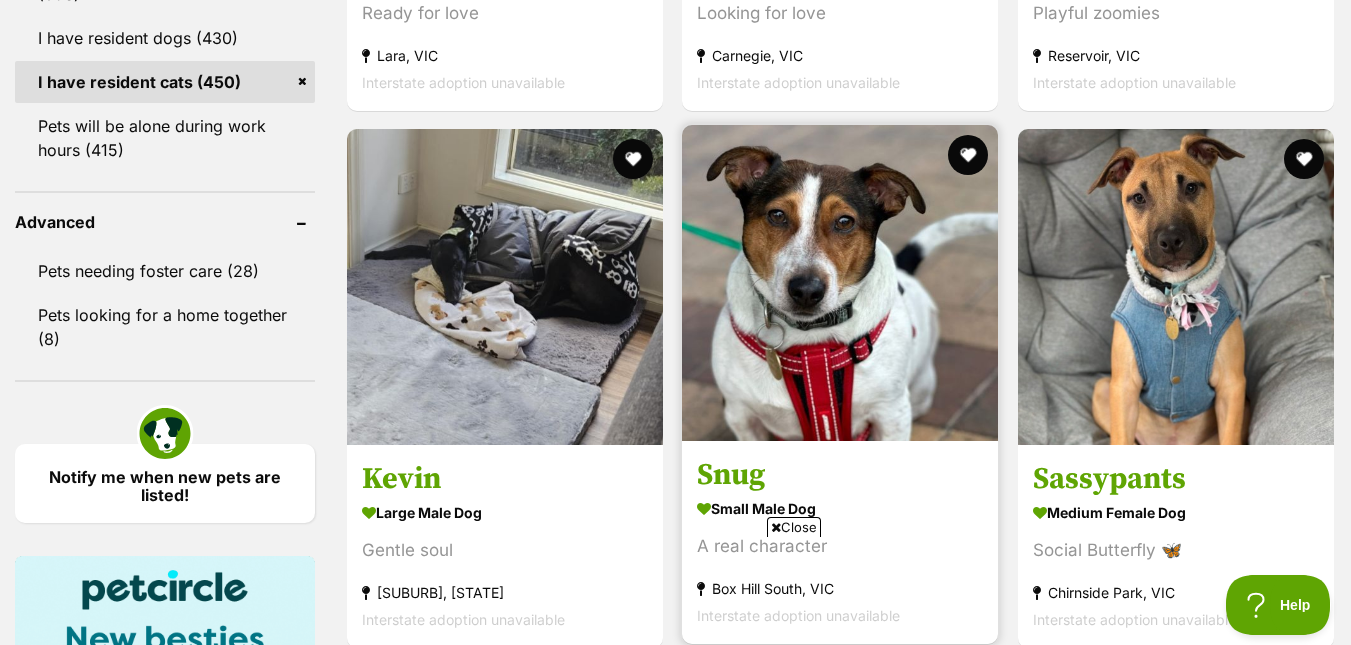 click on "Close" at bounding box center [794, 527] 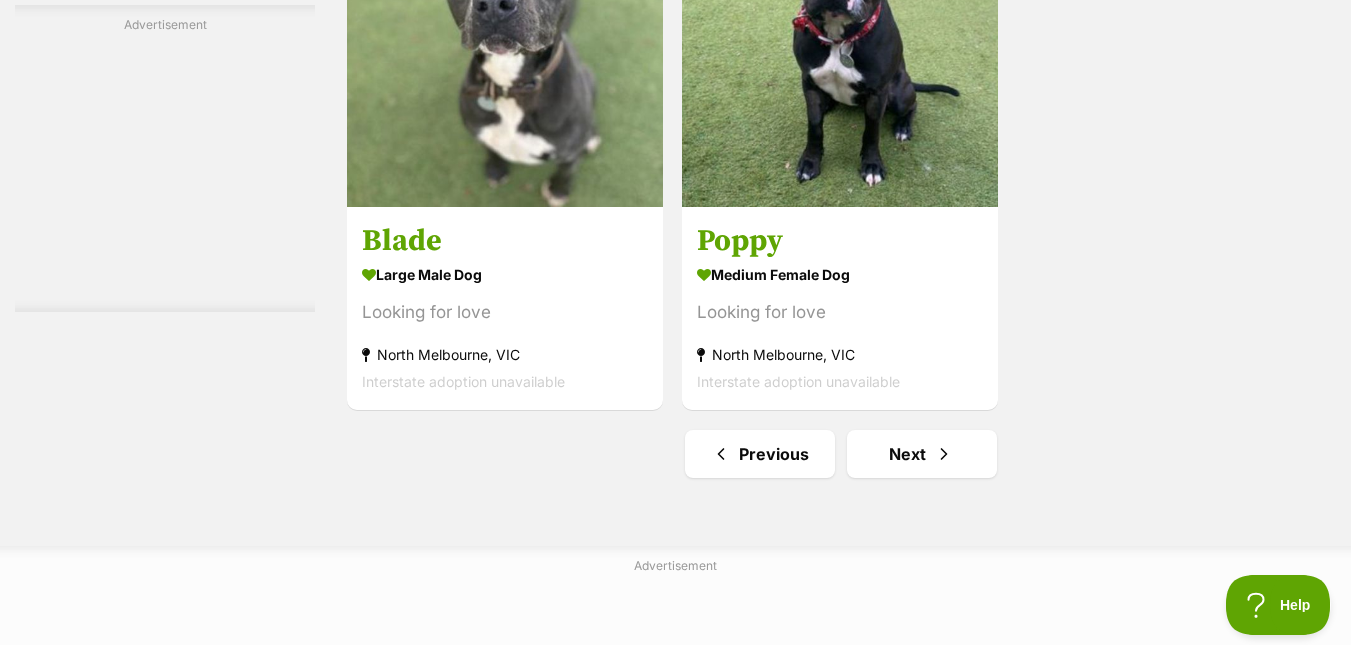 scroll, scrollTop: 4889, scrollLeft: 0, axis: vertical 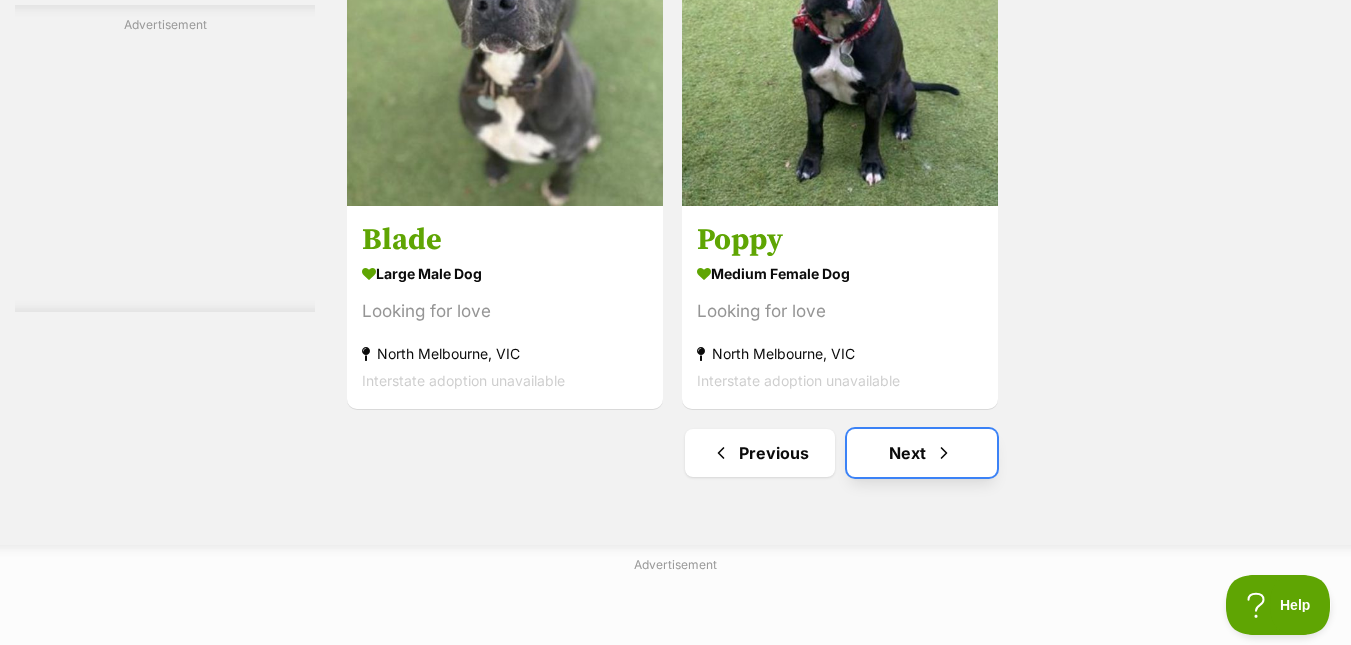 click on "Next" at bounding box center (922, 453) 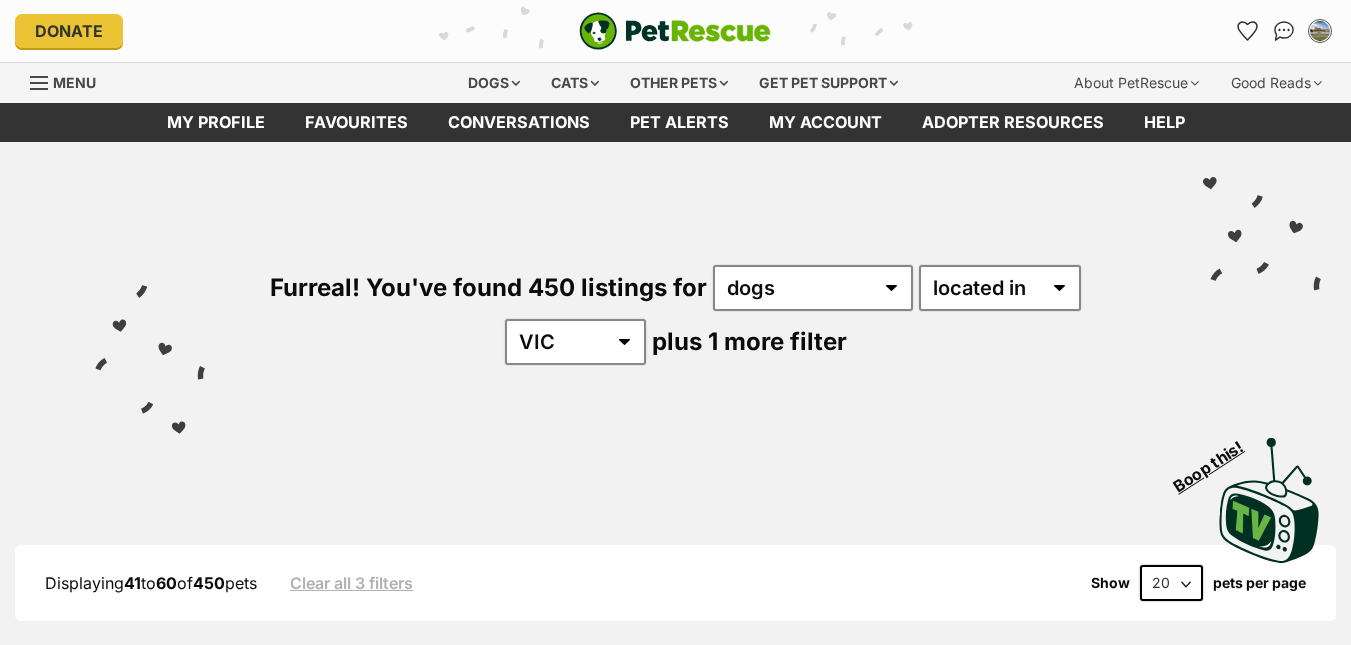 scroll, scrollTop: 0, scrollLeft: 0, axis: both 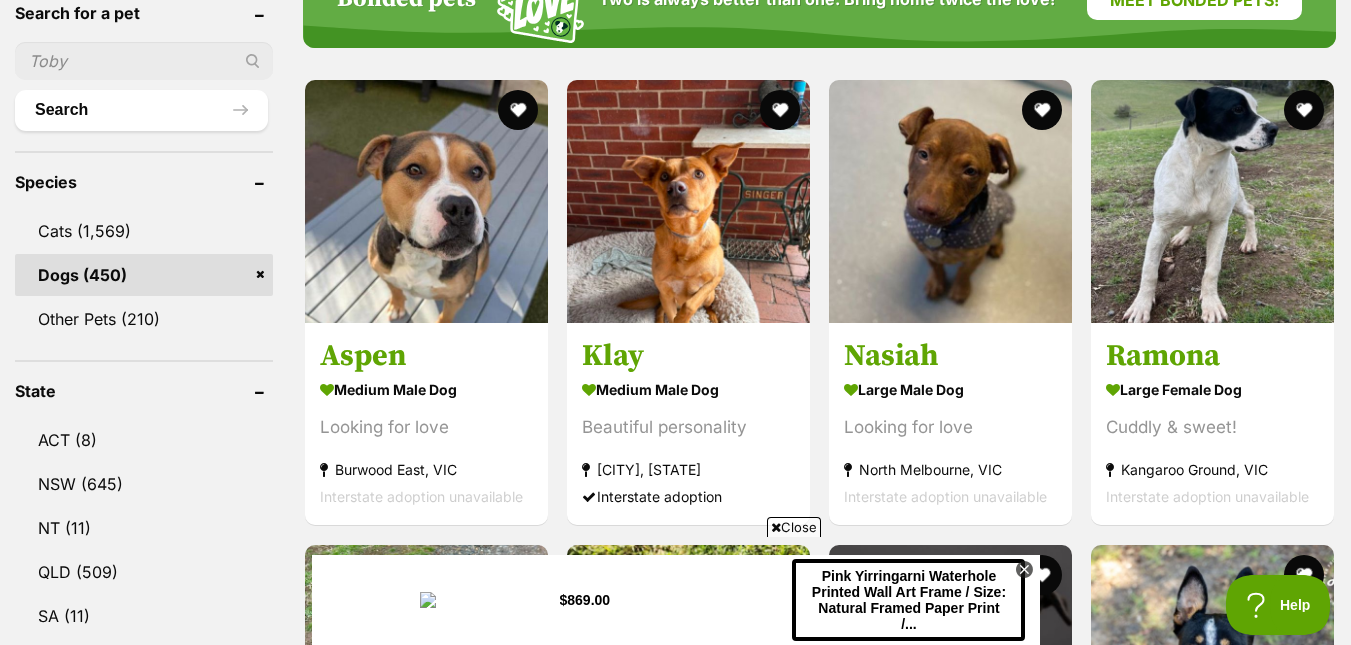 click on "Close" at bounding box center (794, 527) 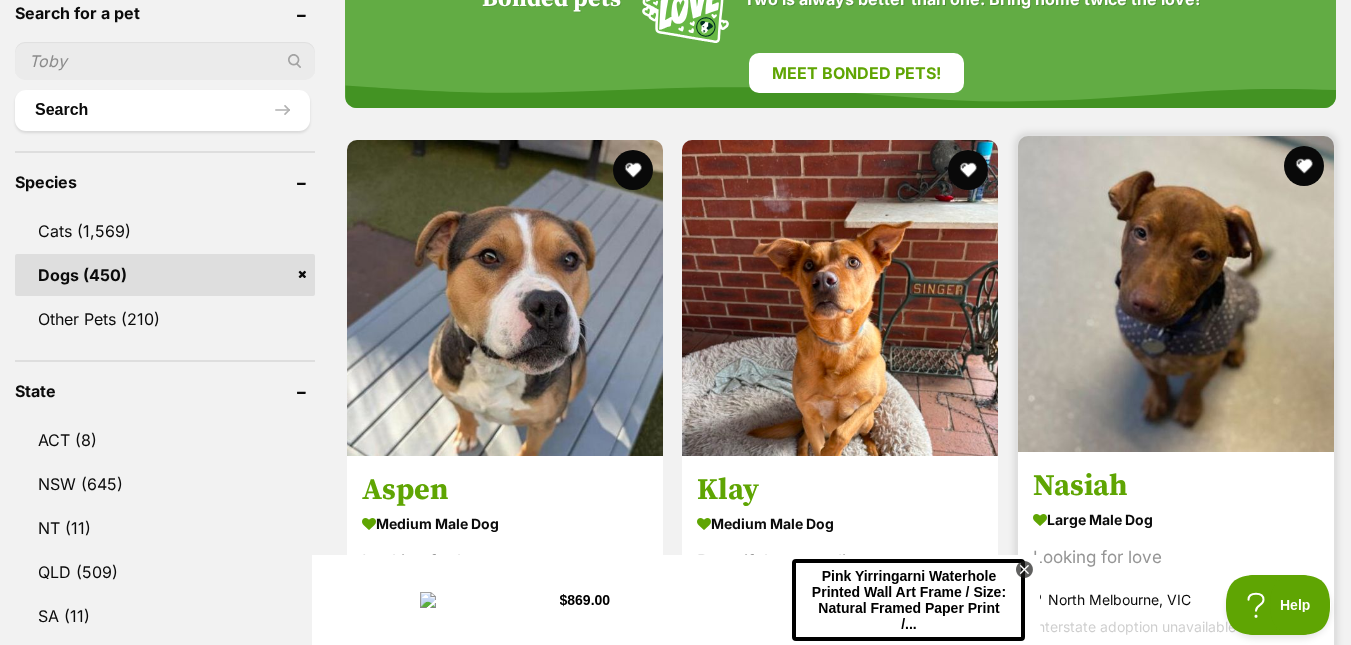 scroll, scrollTop: 0, scrollLeft: 0, axis: both 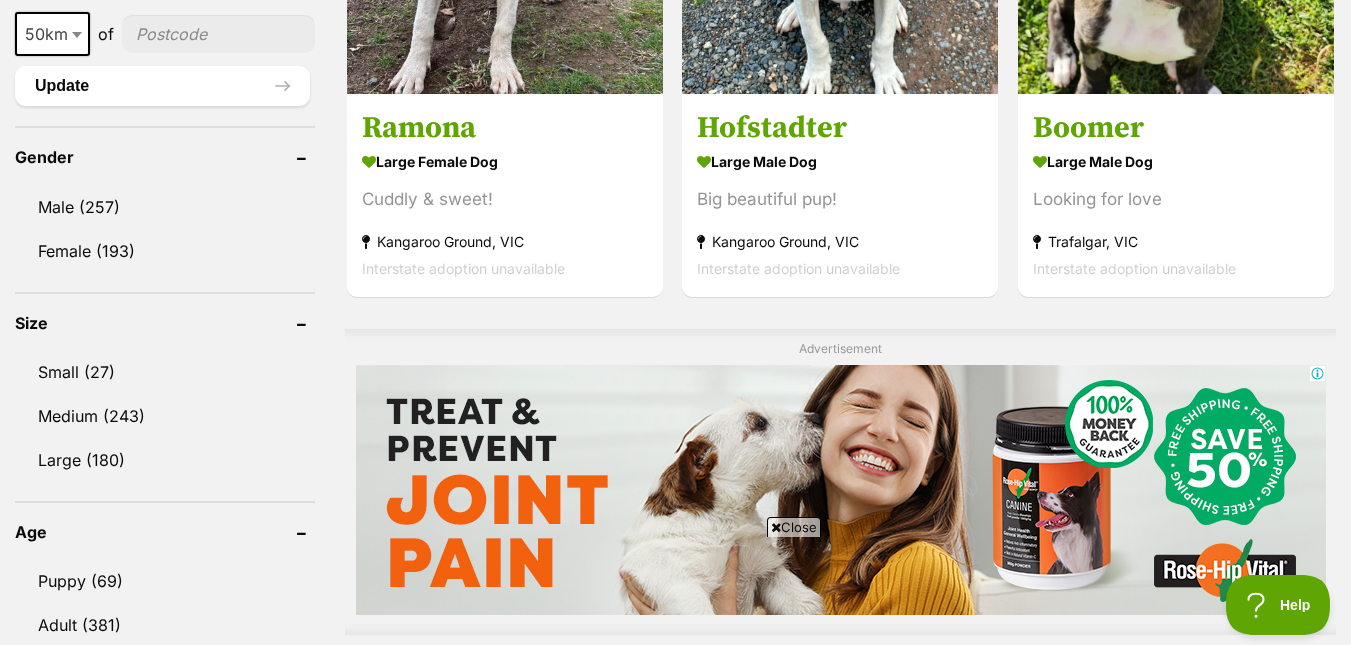 drag, startPoint x: 787, startPoint y: 519, endPoint x: 462, endPoint y: 153, distance: 489.47012 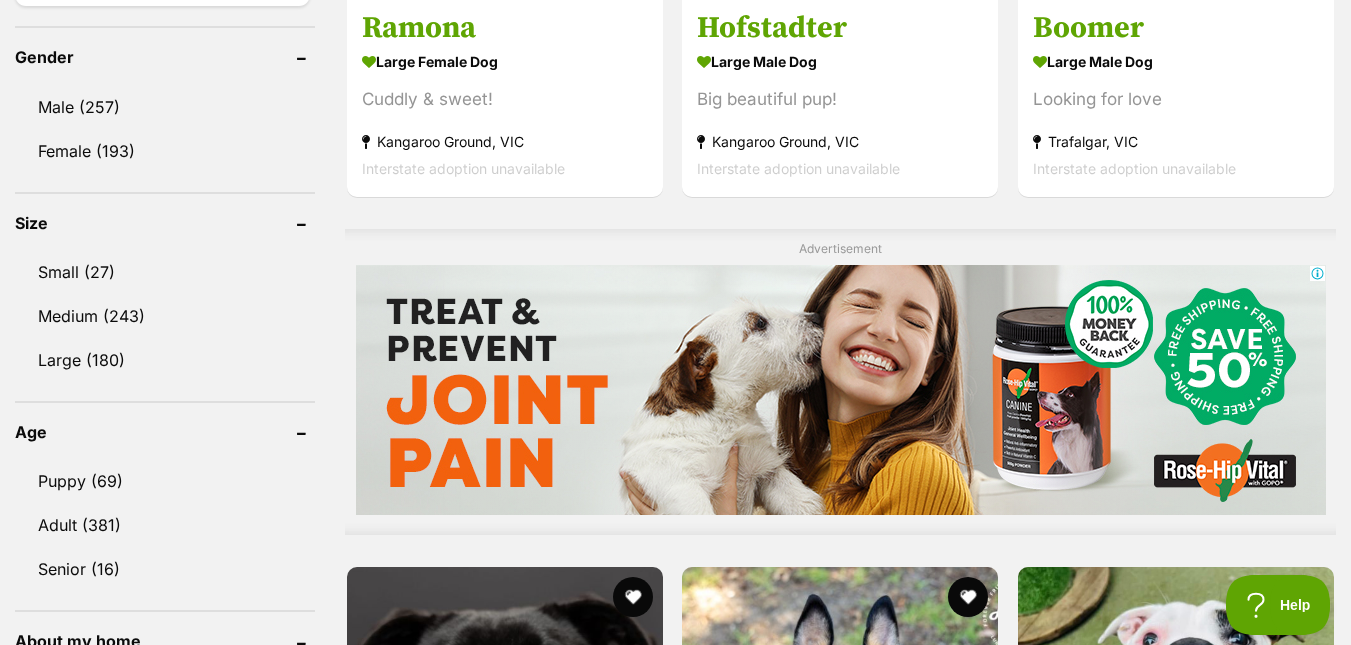 scroll, scrollTop: 1800, scrollLeft: 0, axis: vertical 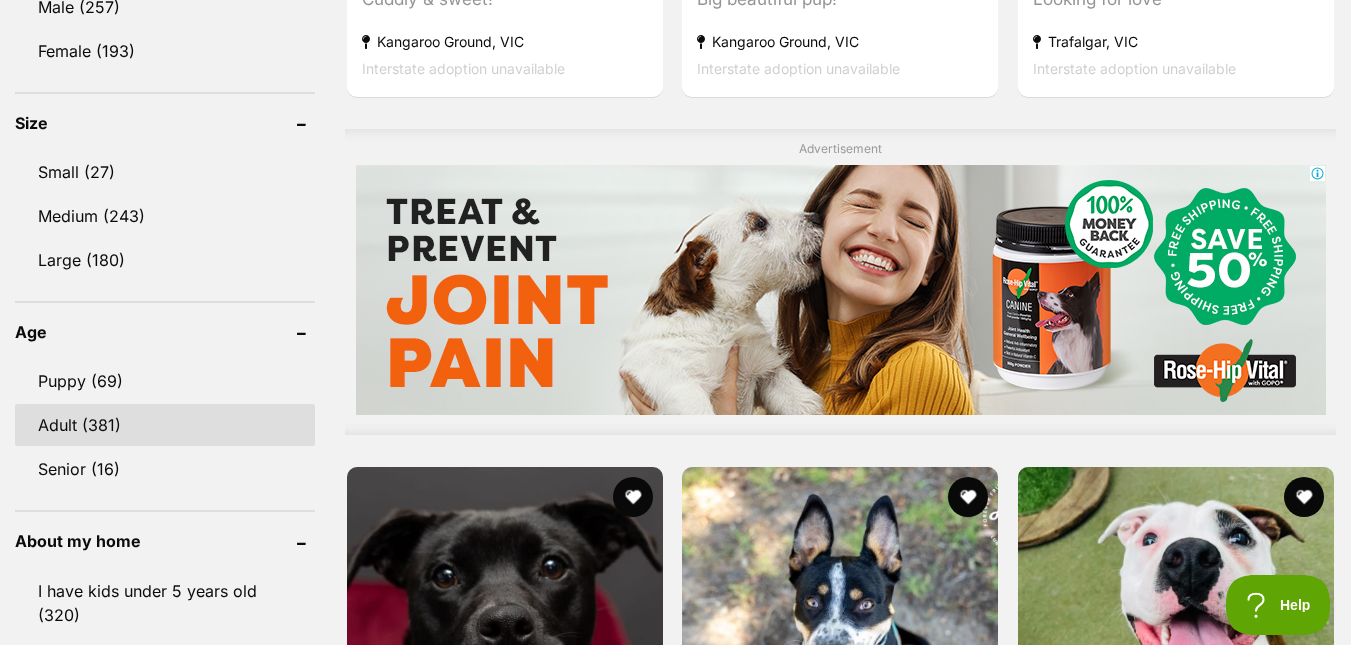 click on "Adult (381)" at bounding box center [165, 425] 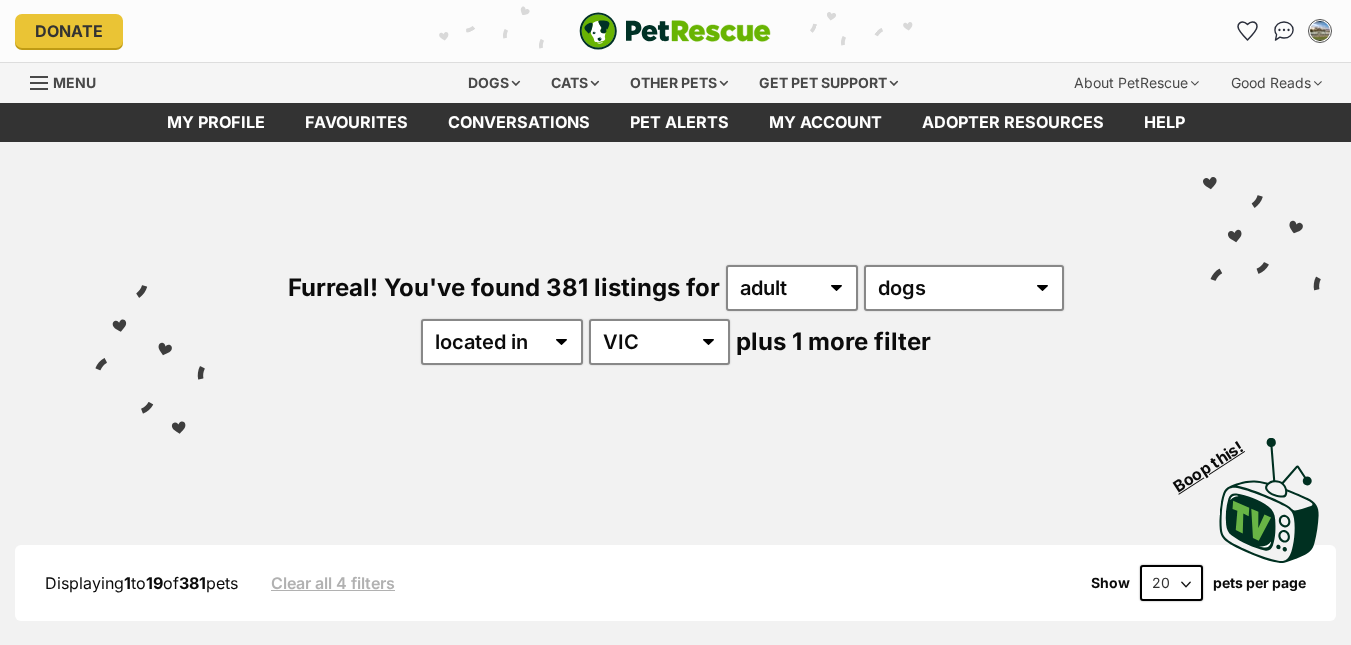 scroll, scrollTop: 0, scrollLeft: 0, axis: both 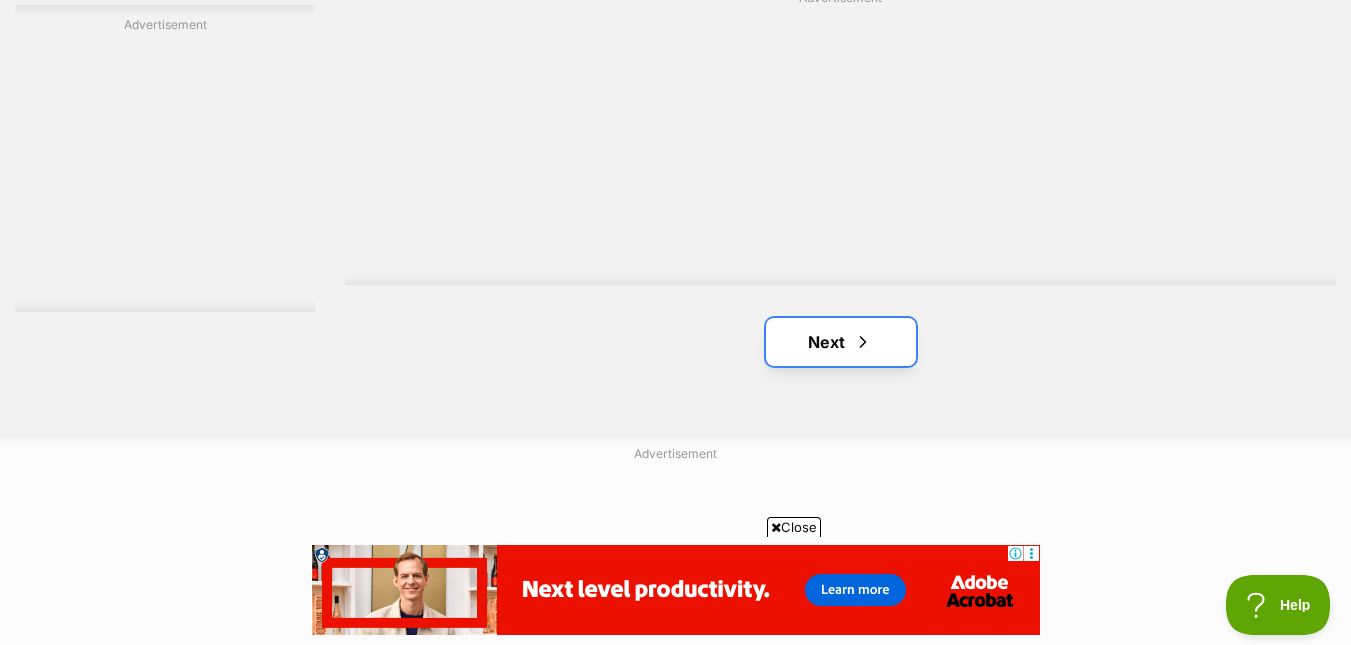 click at bounding box center [863, 342] 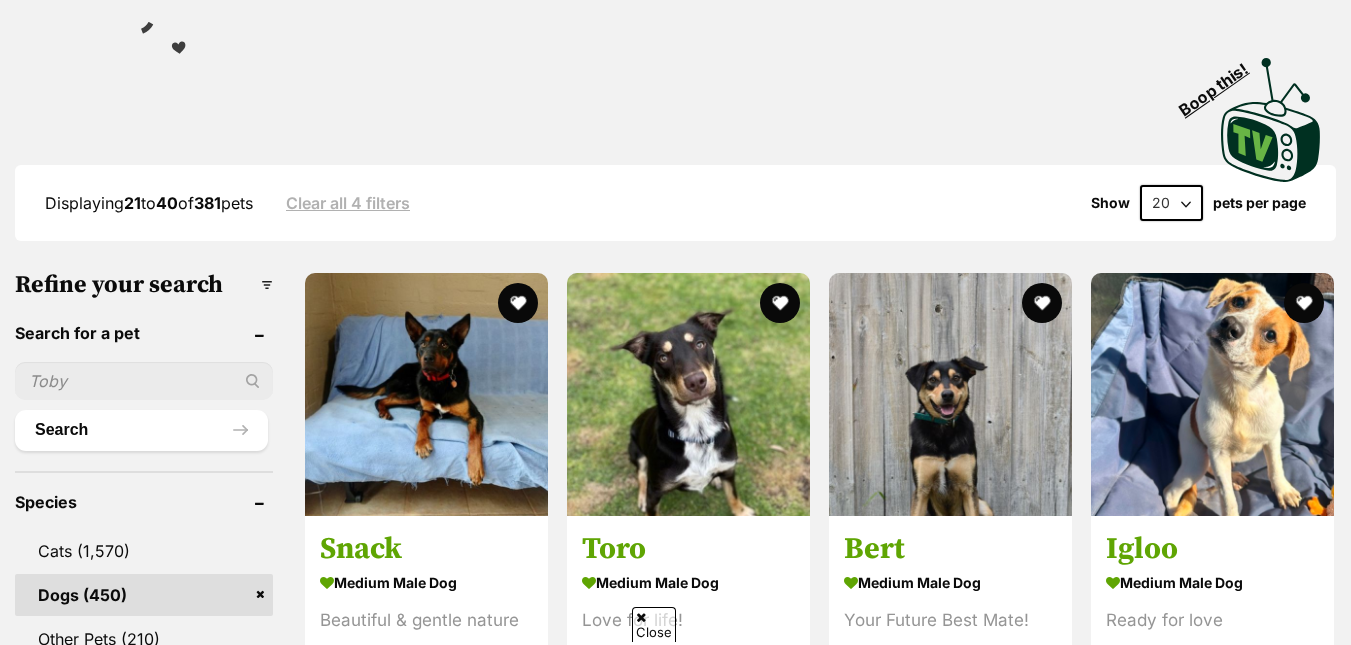 scroll, scrollTop: 0, scrollLeft: 0, axis: both 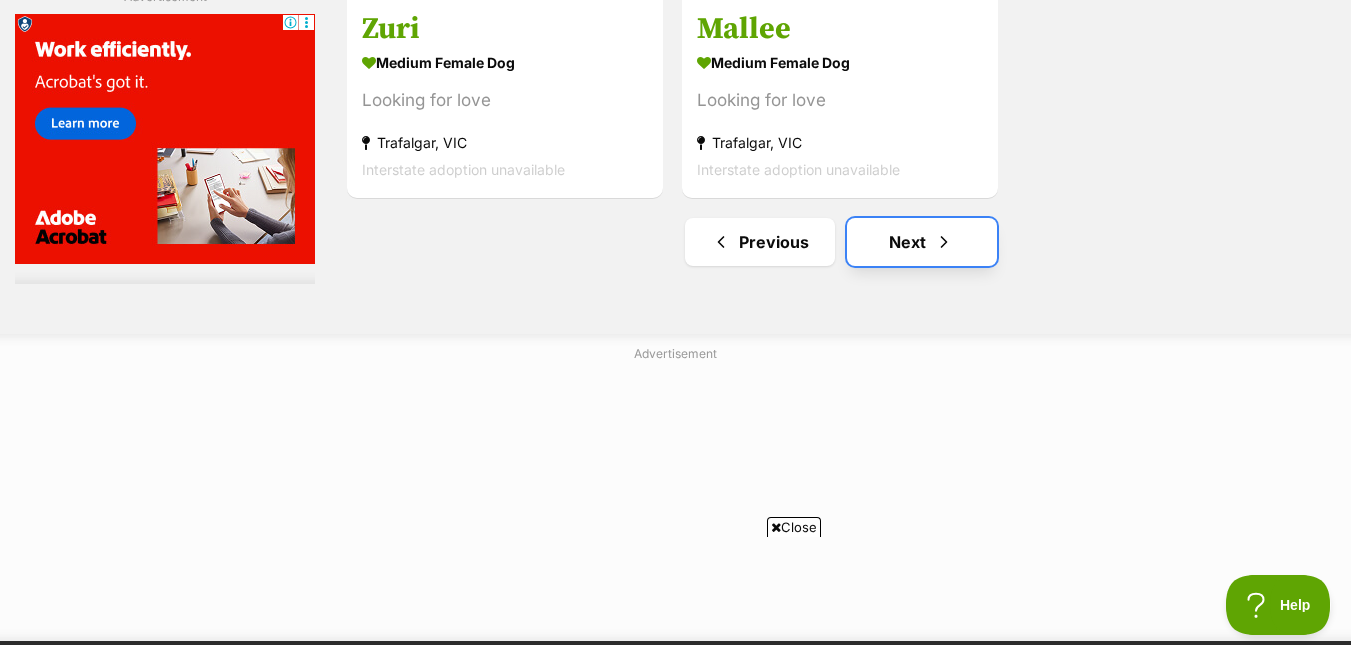 click on "Next" at bounding box center (922, 242) 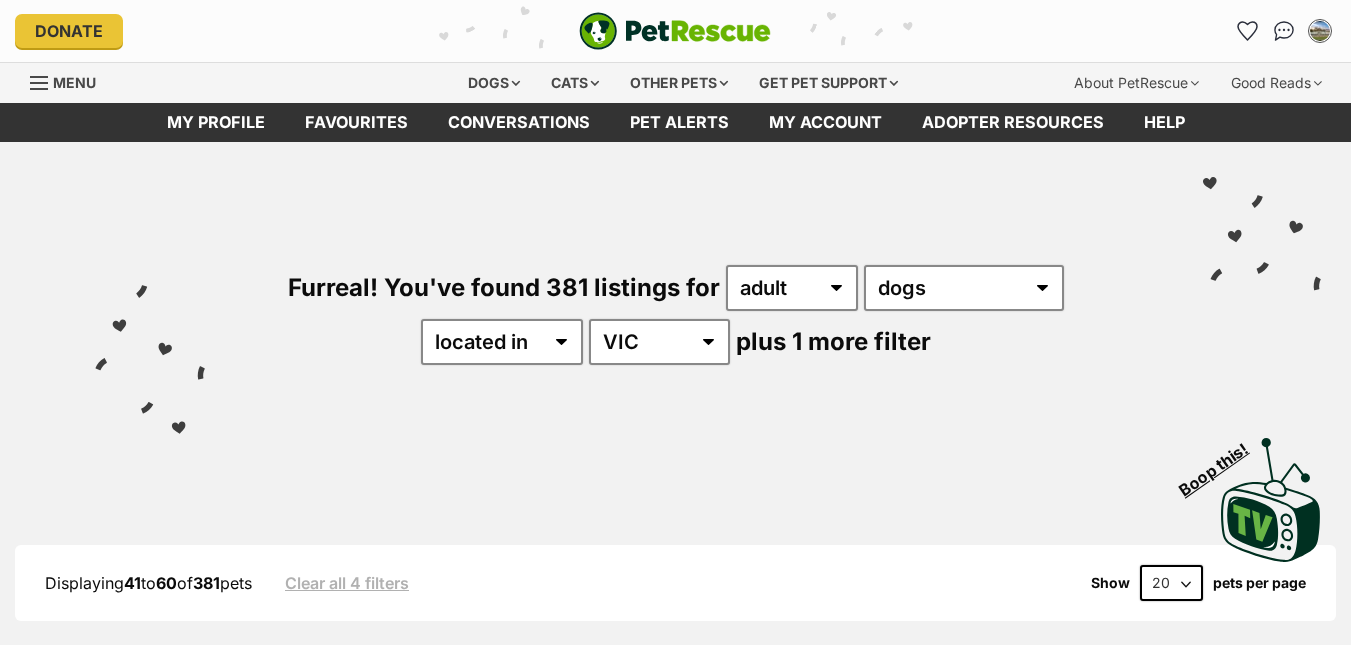 scroll, scrollTop: 0, scrollLeft: 0, axis: both 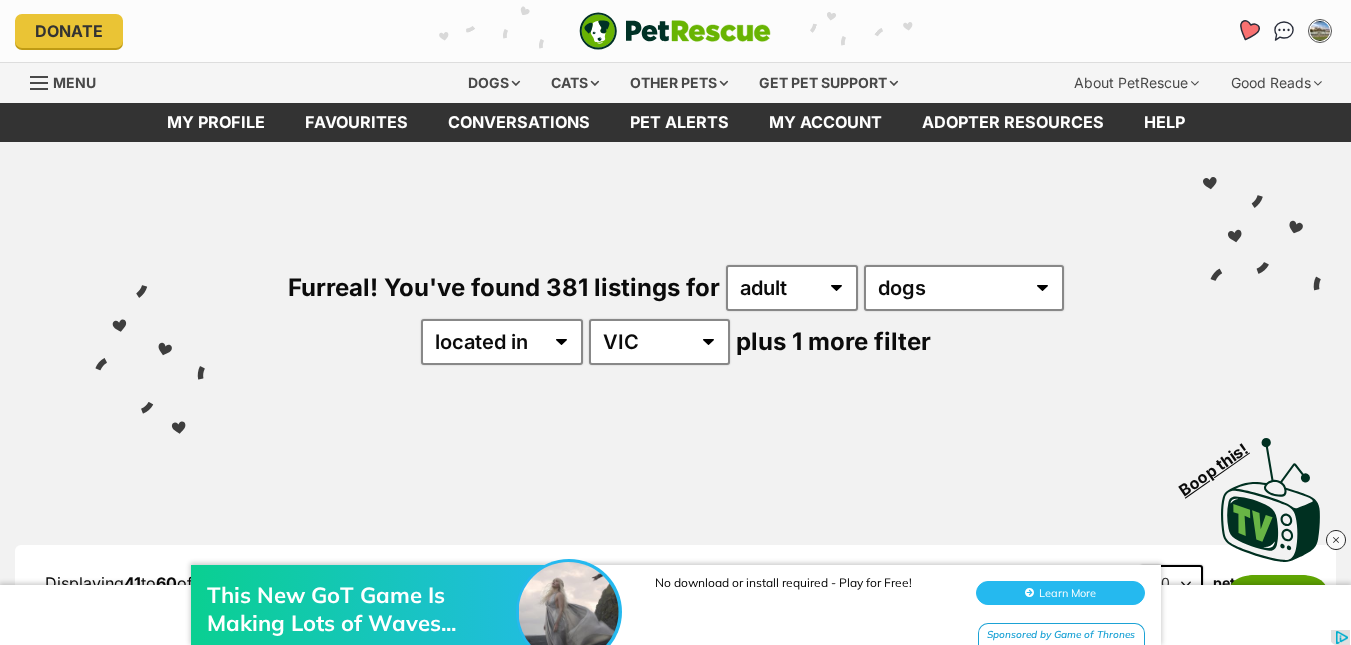 click 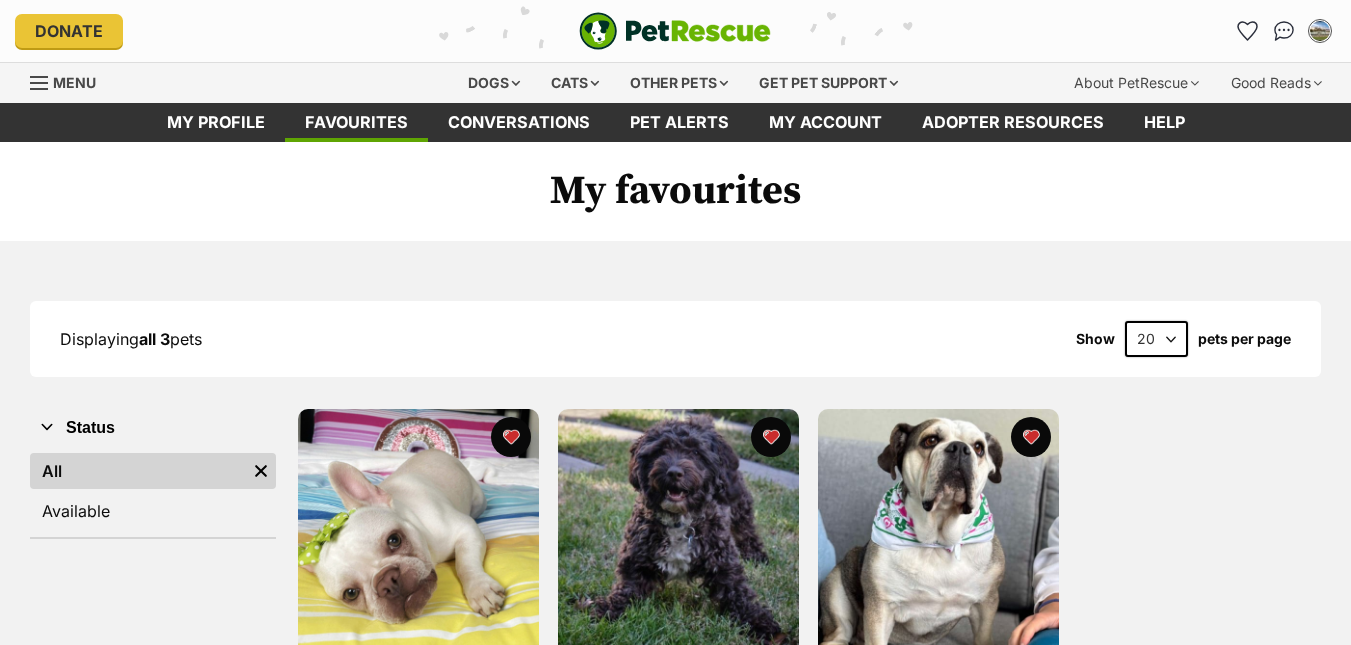 scroll, scrollTop: 56, scrollLeft: 0, axis: vertical 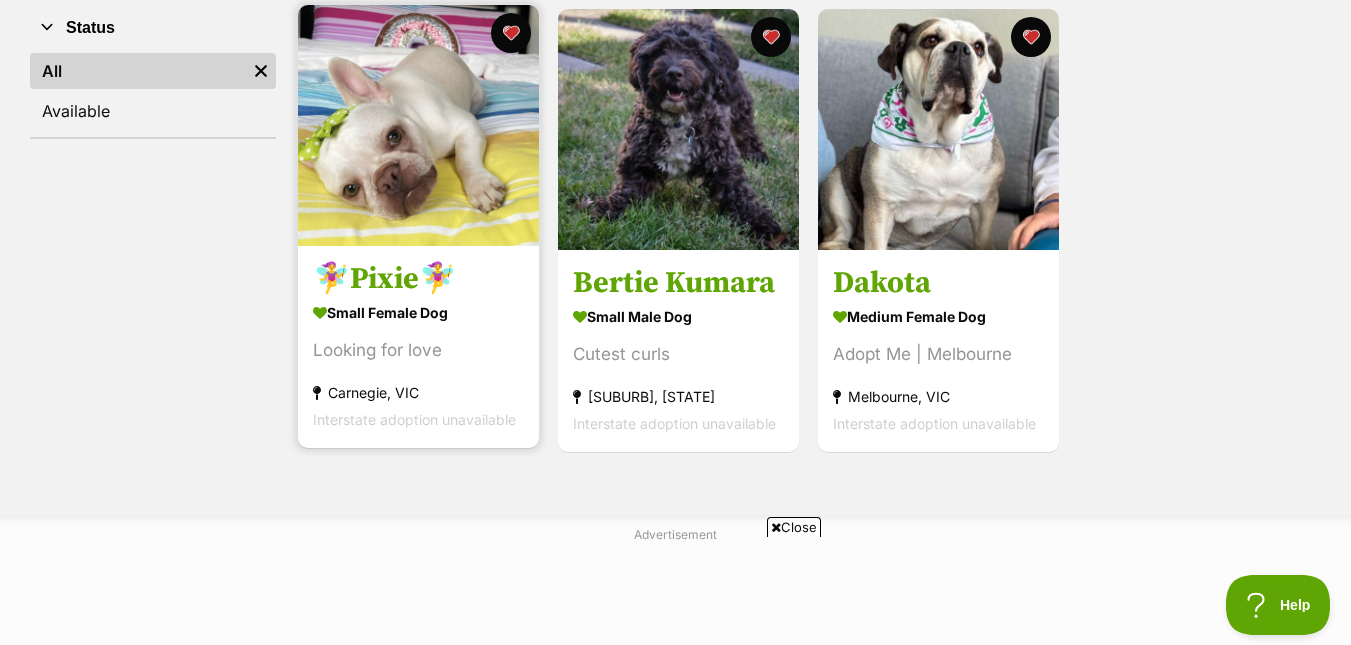 click at bounding box center [418, 125] 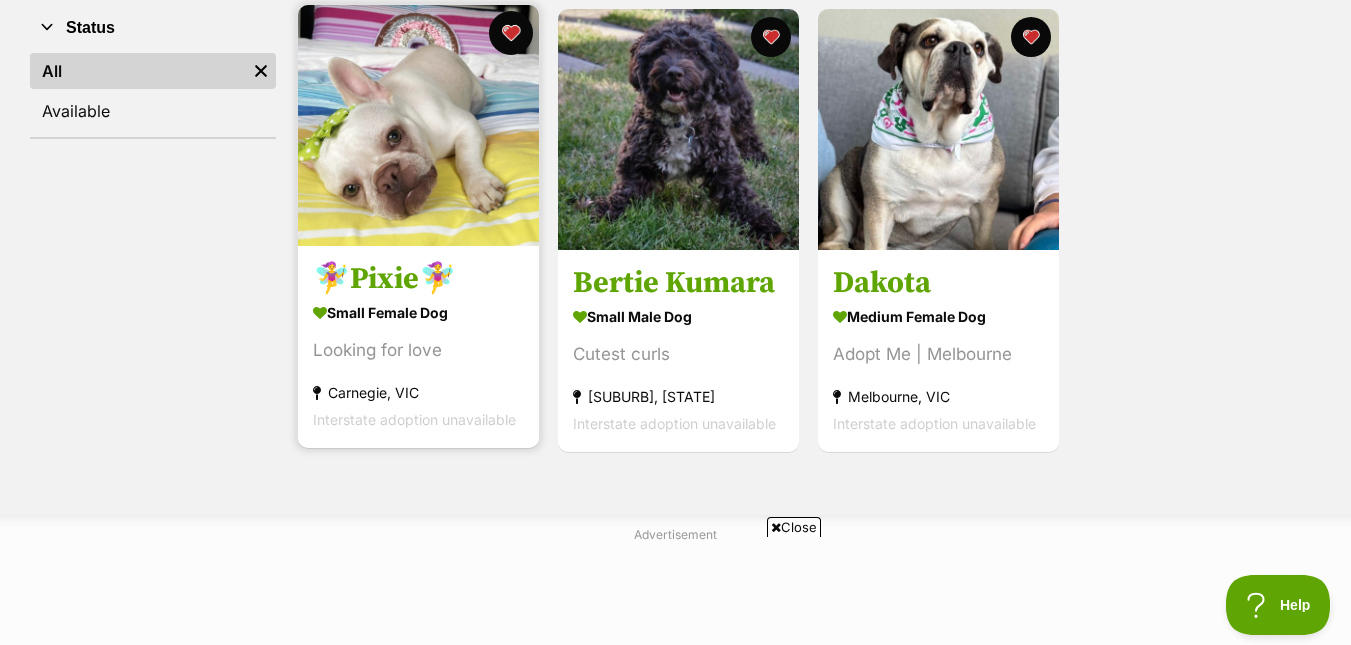click at bounding box center (511, 33) 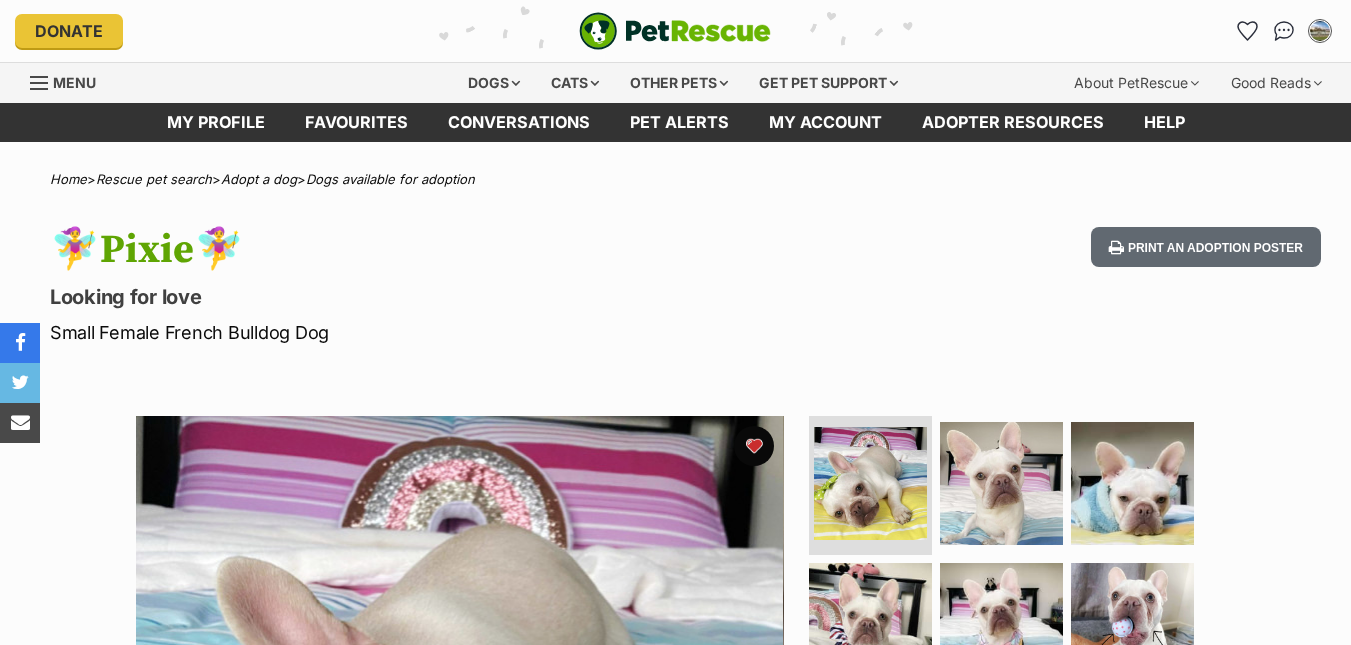 scroll, scrollTop: 0, scrollLeft: 0, axis: both 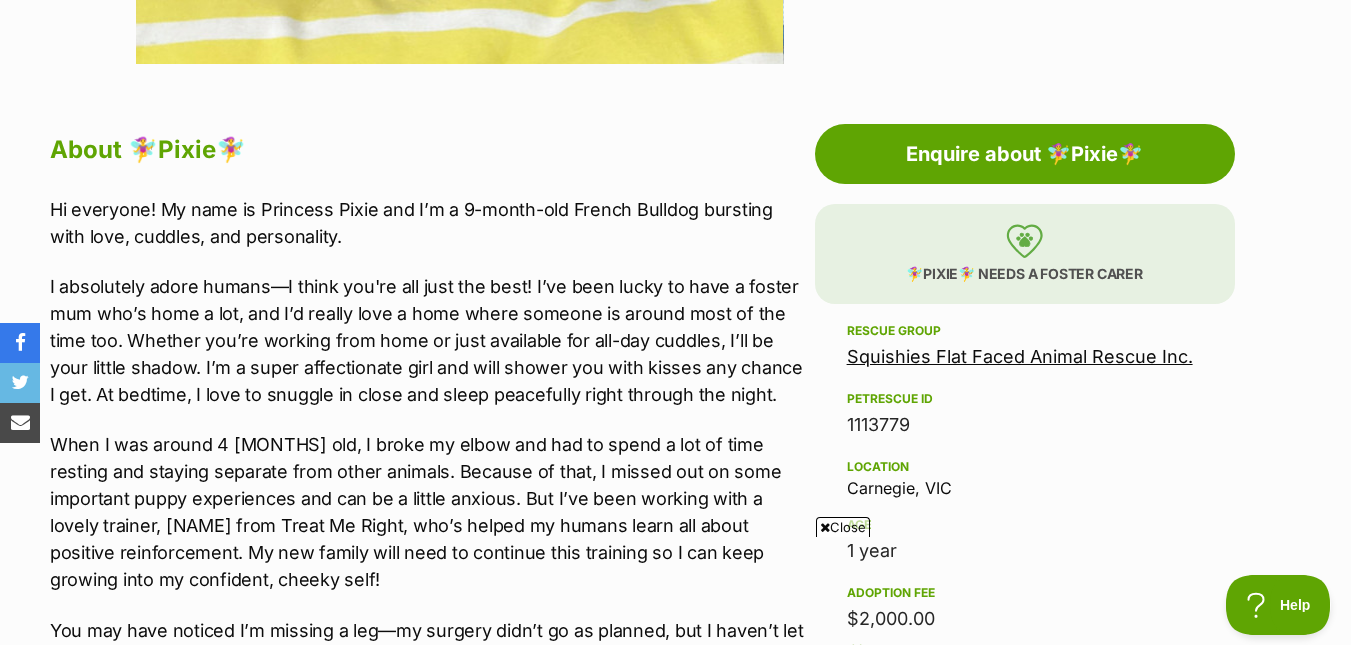 click on "Close" at bounding box center (843, 527) 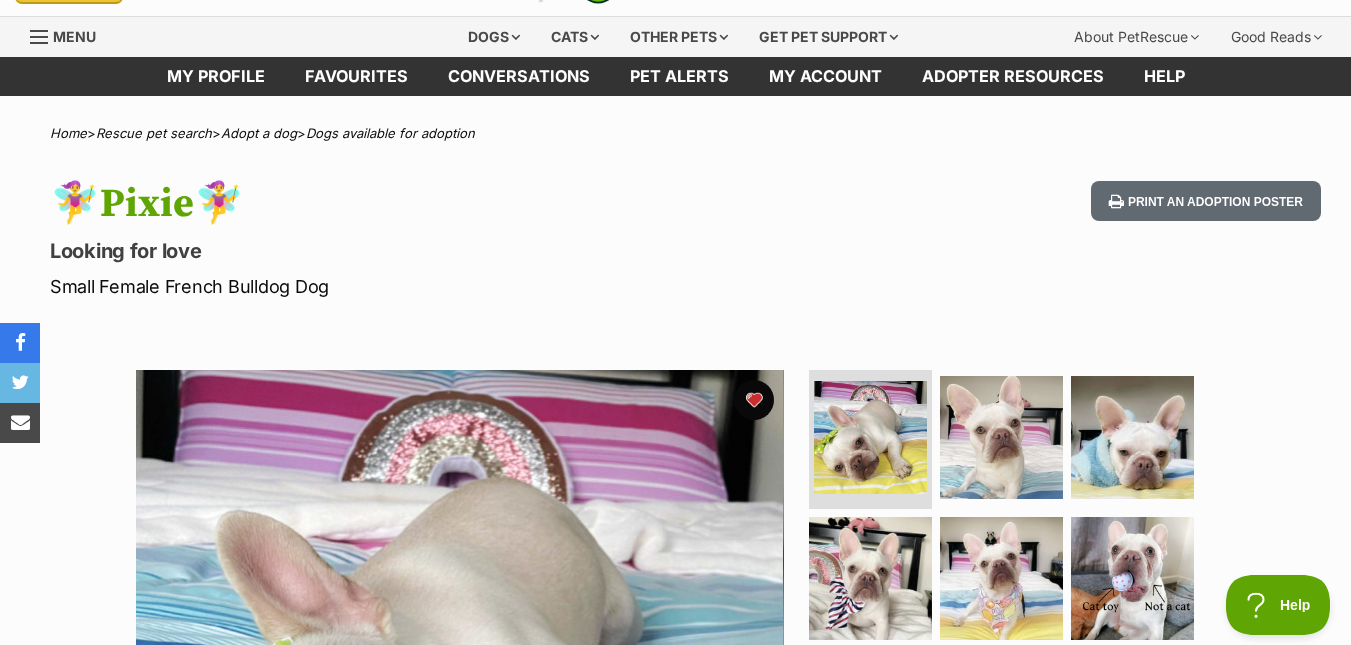 scroll, scrollTop: 0, scrollLeft: 0, axis: both 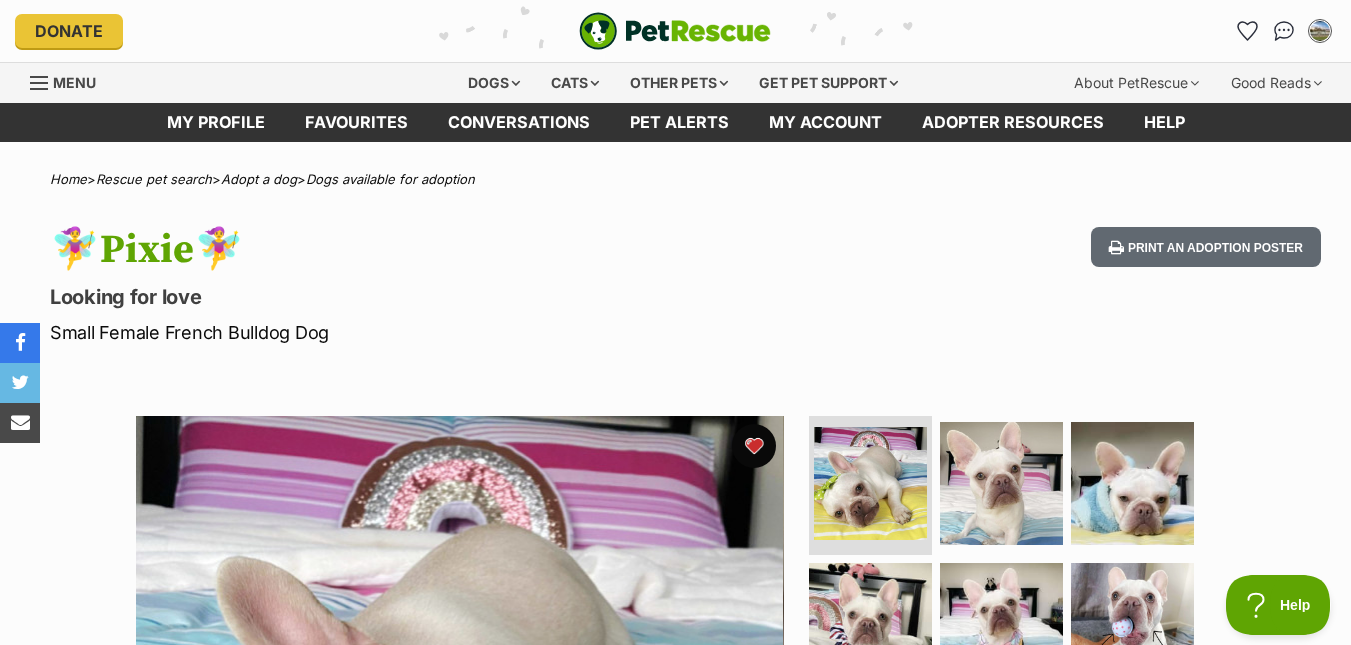 click at bounding box center [754, 446] 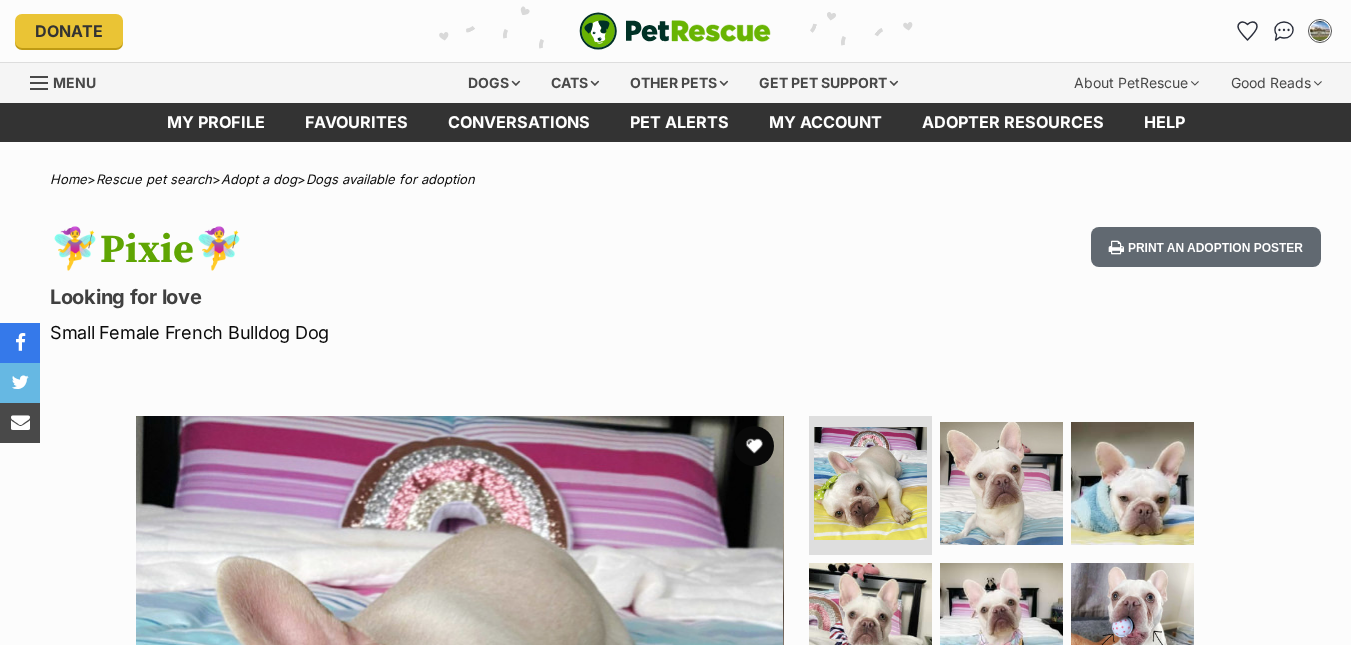 scroll, scrollTop: 0, scrollLeft: 0, axis: both 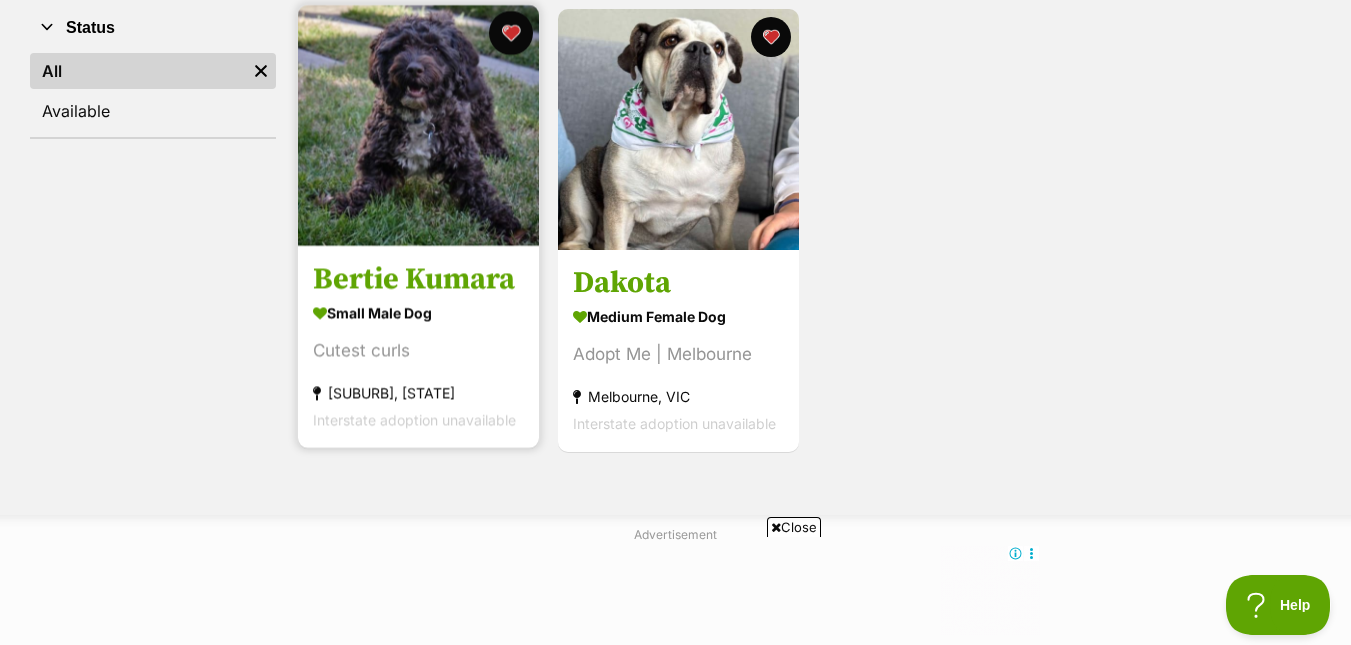 click at bounding box center [511, 33] 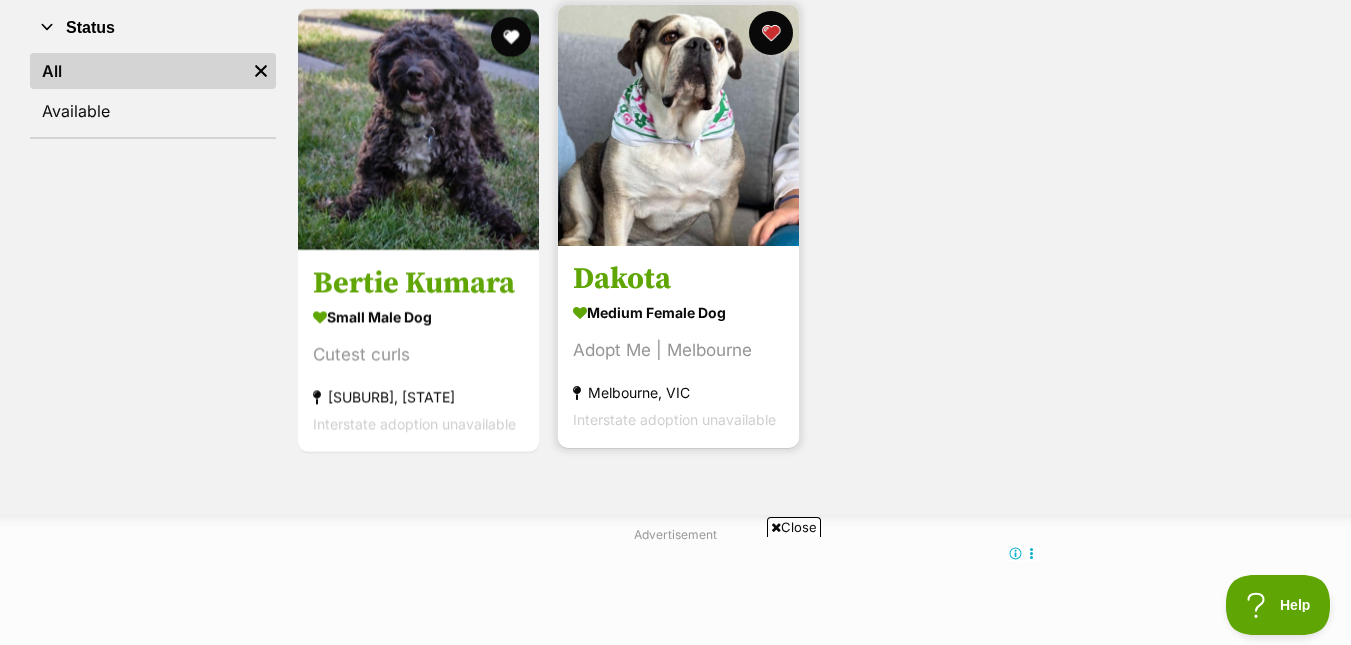 click at bounding box center [771, 33] 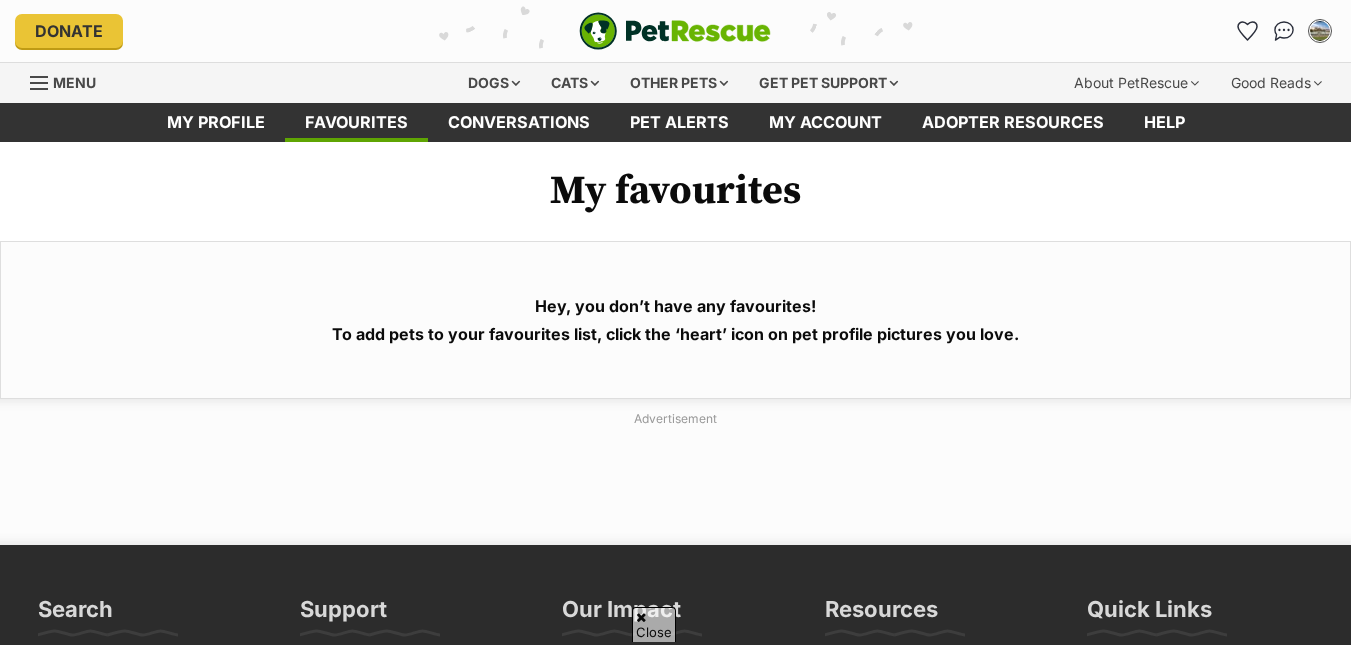 scroll, scrollTop: 400, scrollLeft: 0, axis: vertical 